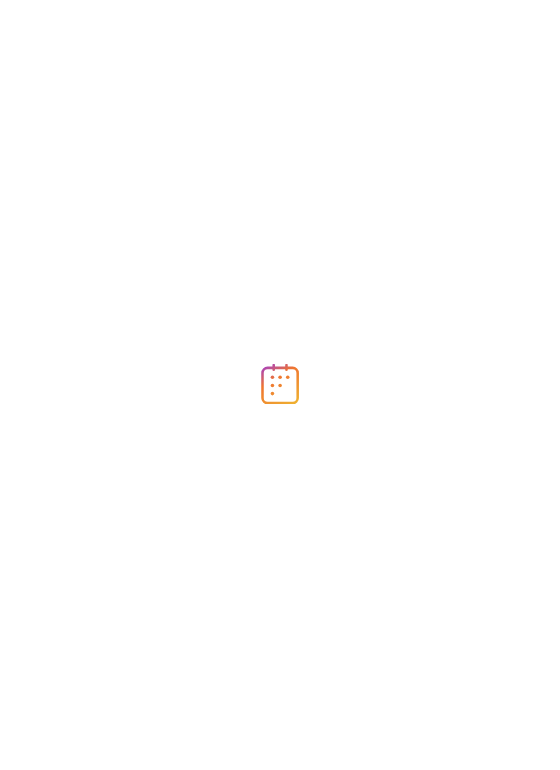 scroll, scrollTop: 0, scrollLeft: 0, axis: both 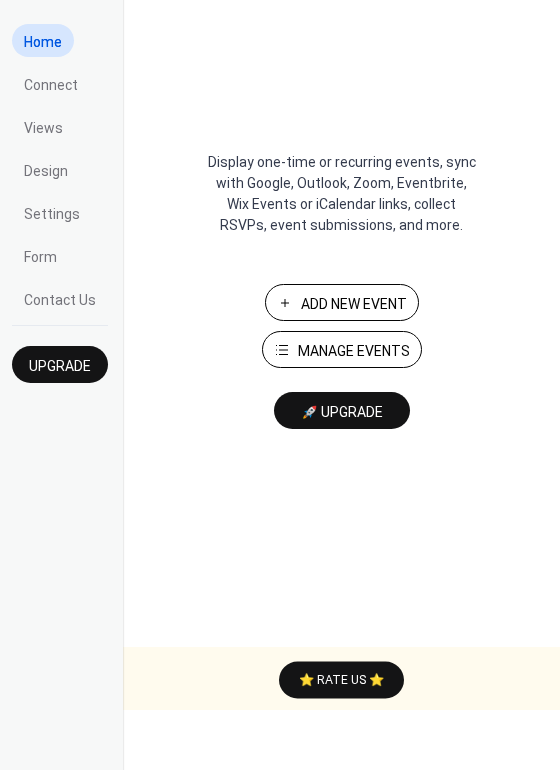 click on "Manage Events" at bounding box center [354, 351] 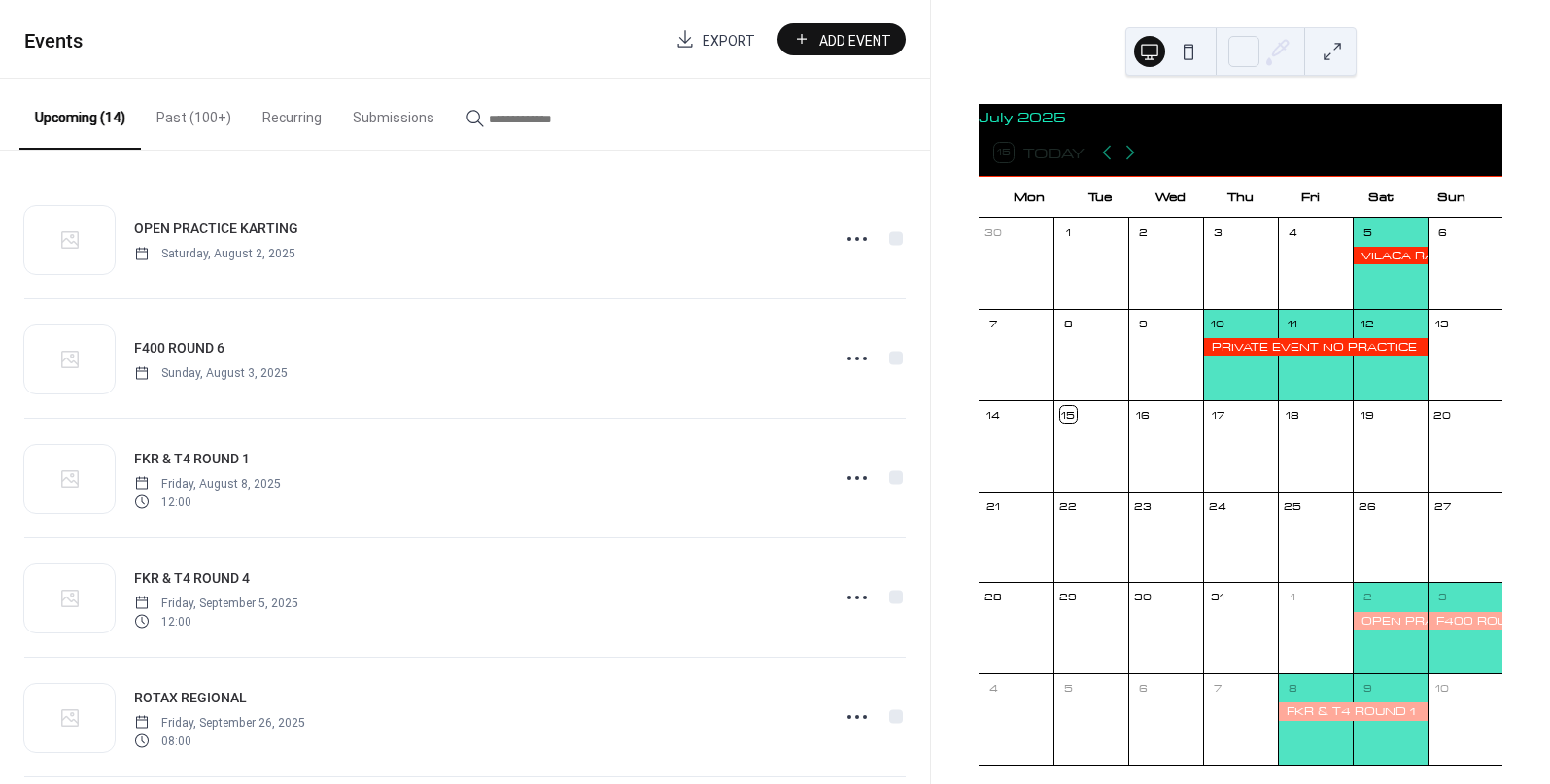 scroll, scrollTop: 0, scrollLeft: 0, axis: both 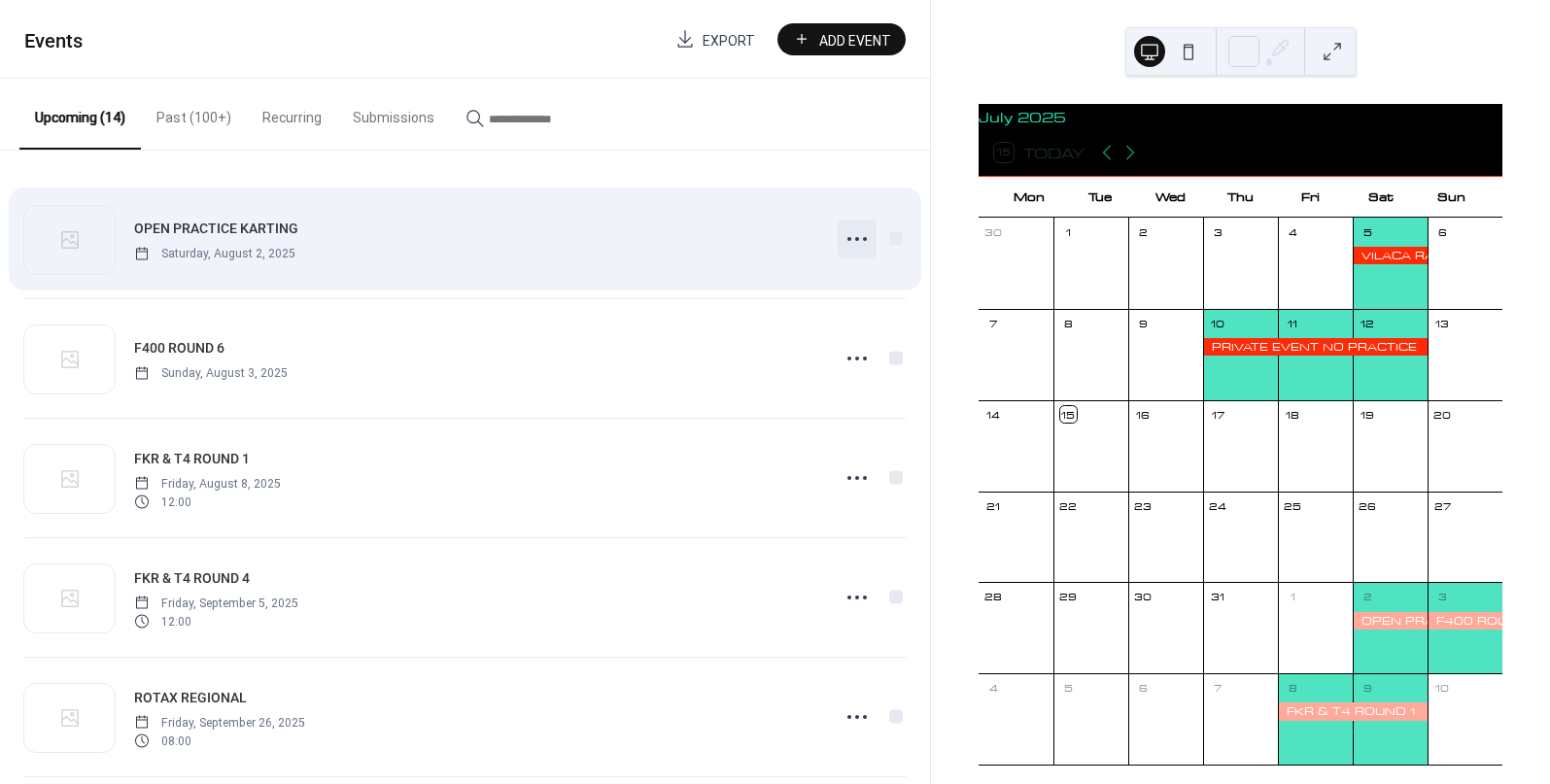 click 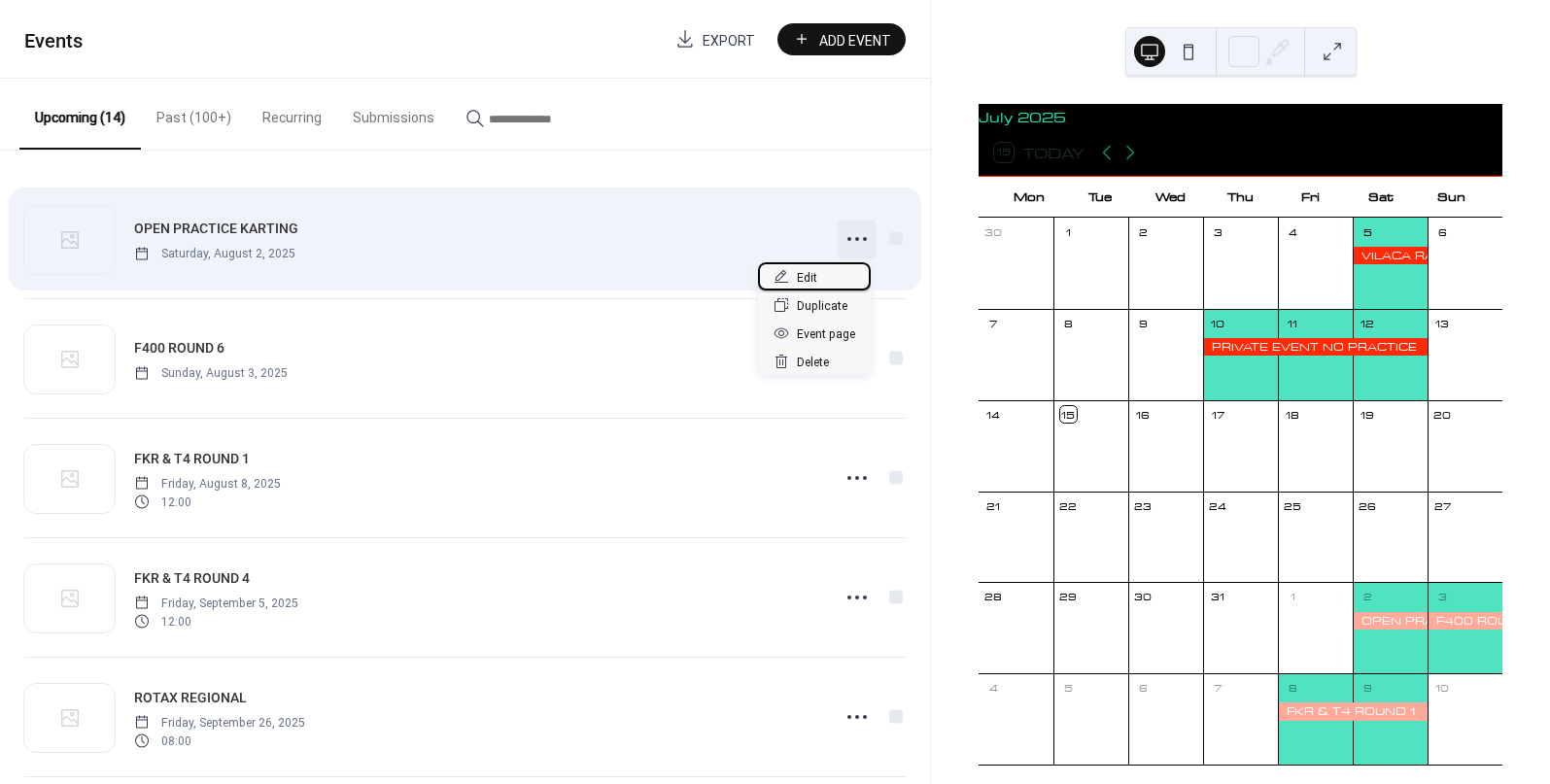 click on "Edit" at bounding box center [814, 276] 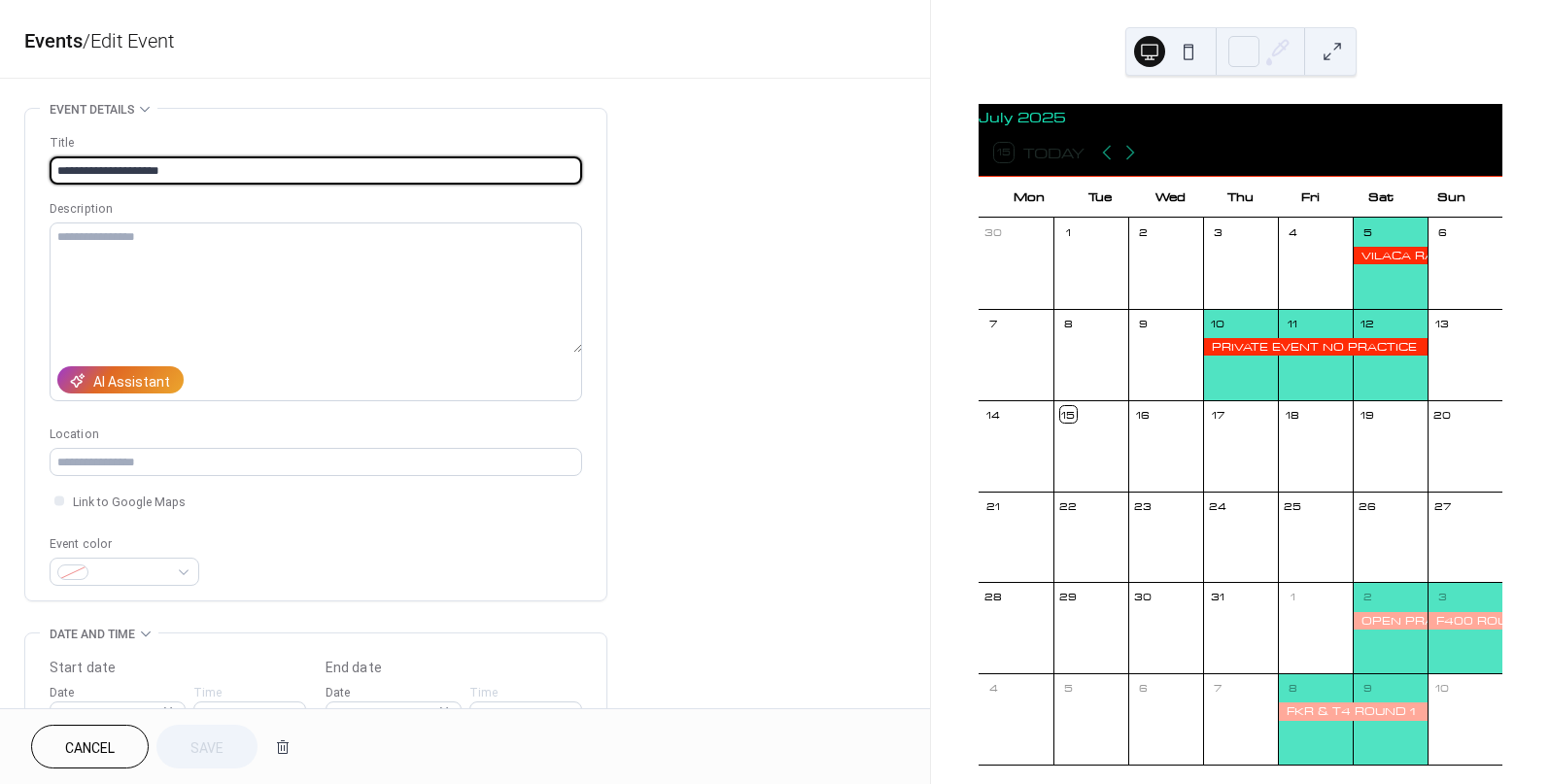 drag, startPoint x: 210, startPoint y: 166, endPoint x: -113, endPoint y: 153, distance: 323.2615 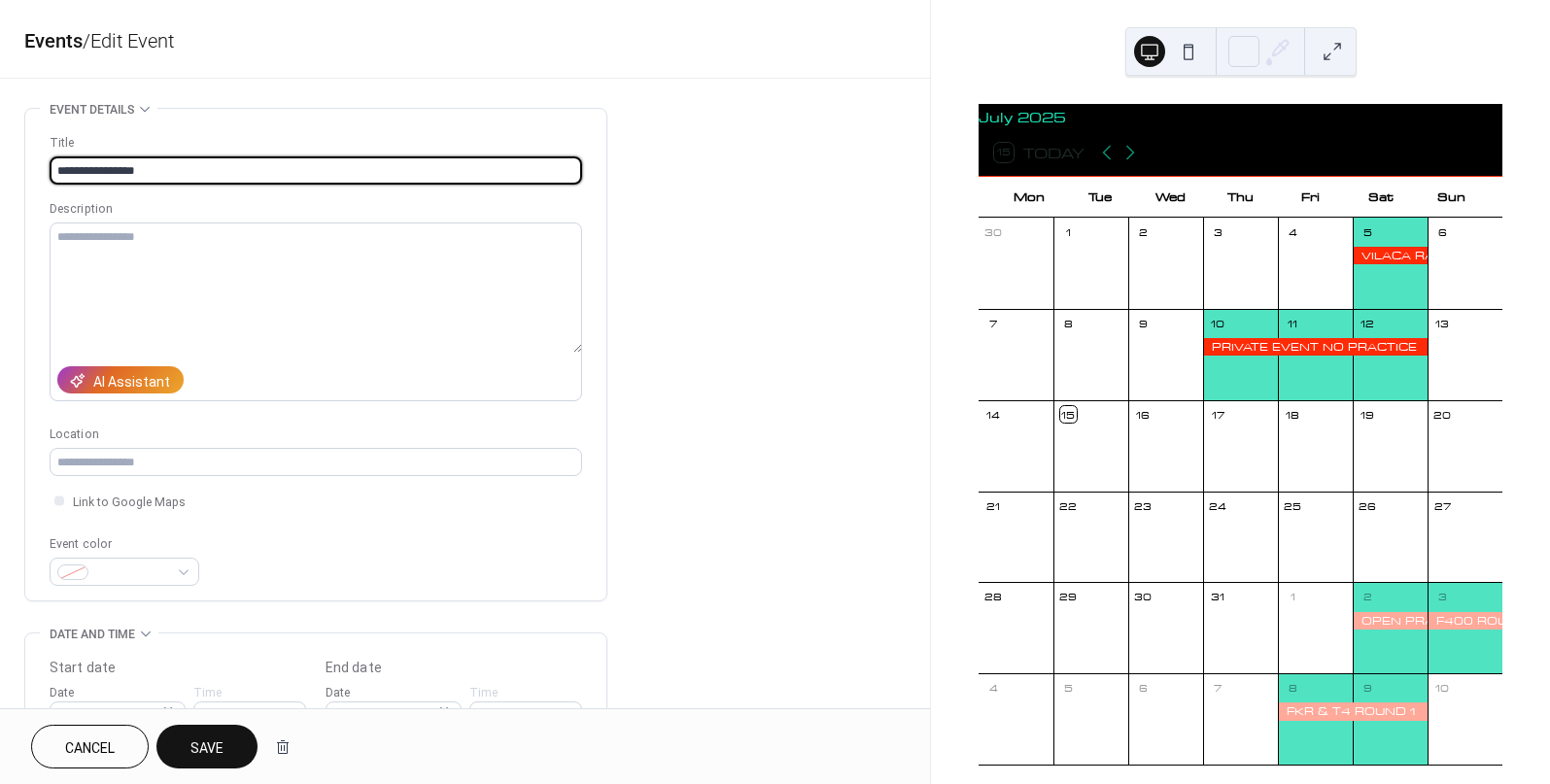 drag, startPoint x: 117, startPoint y: 171, endPoint x: 214, endPoint y: 178, distance: 97.2522 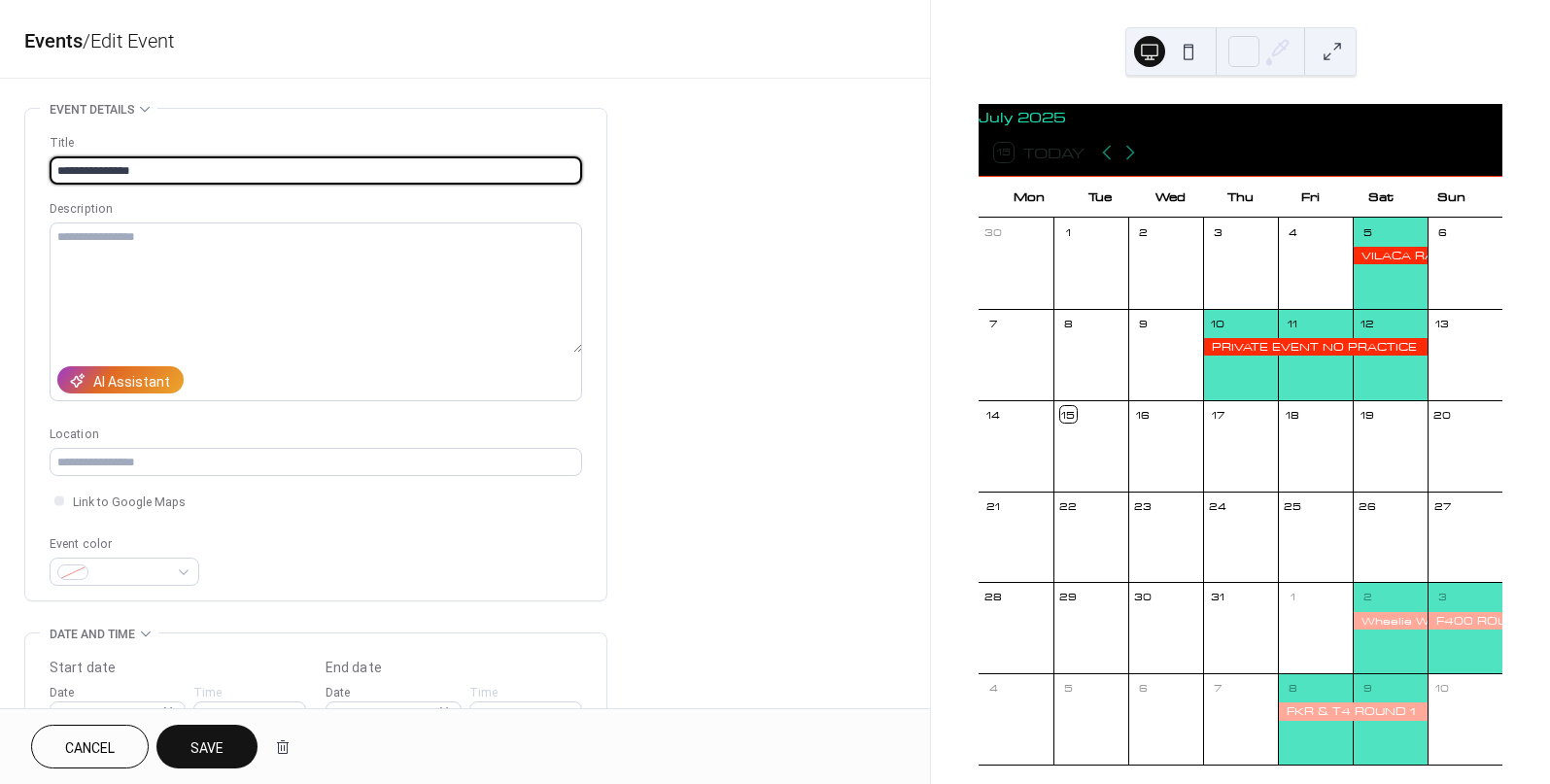 type on "**********" 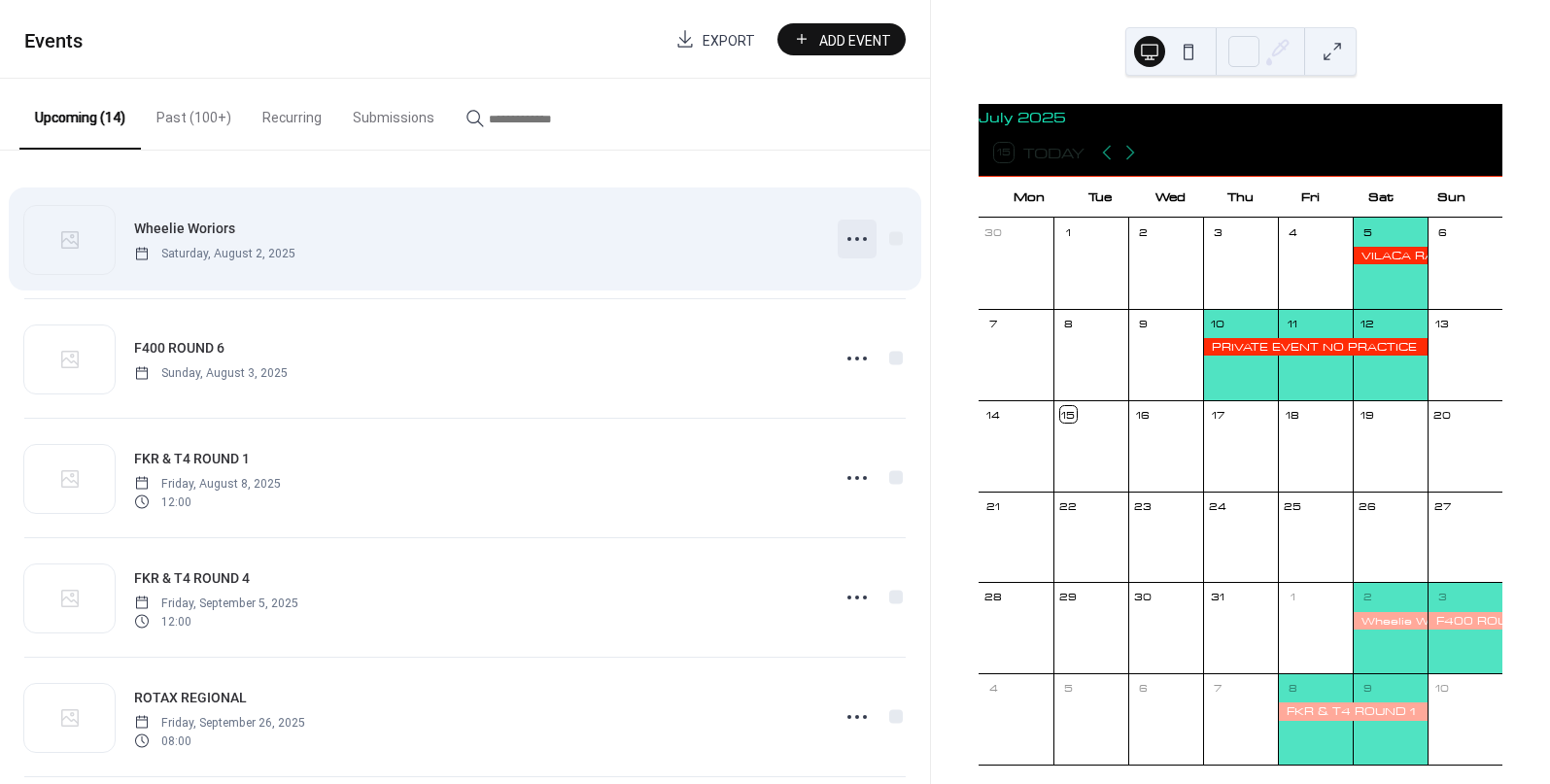drag, startPoint x: 856, startPoint y: 240, endPoint x: 827, endPoint y: 239, distance: 29.017236 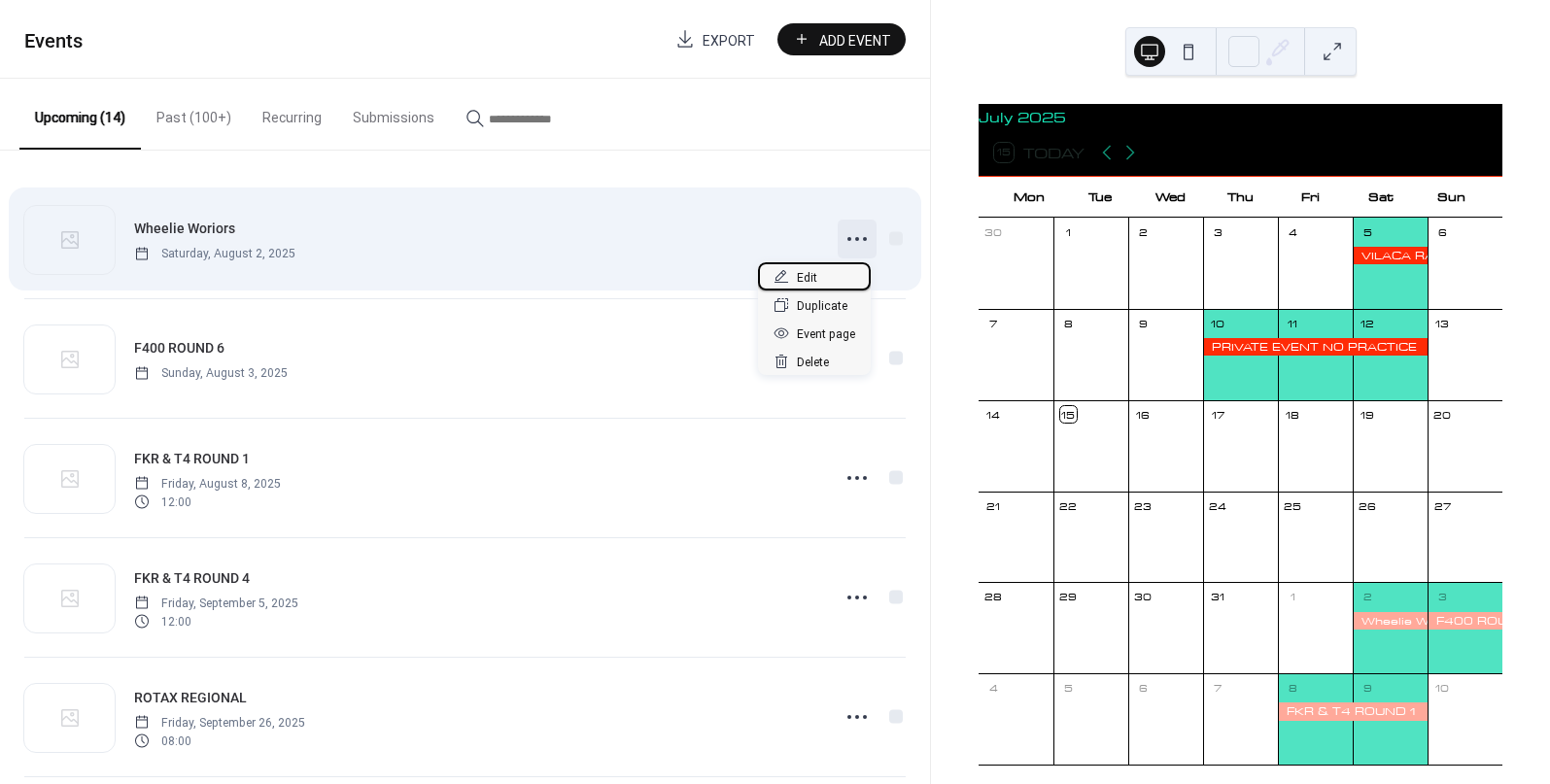 click on "Edit" at bounding box center (807, 278) 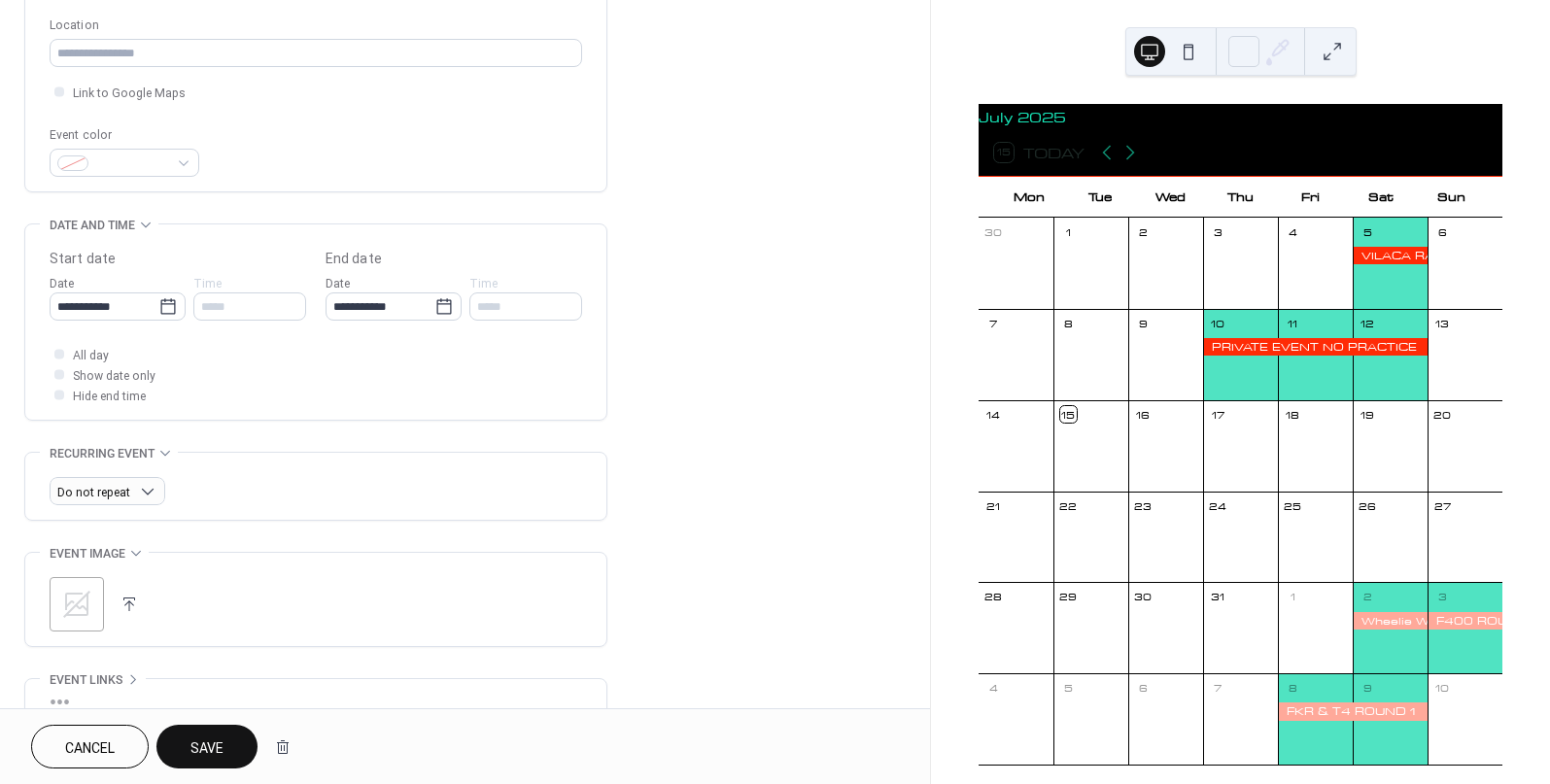 scroll, scrollTop: 416, scrollLeft: 0, axis: vertical 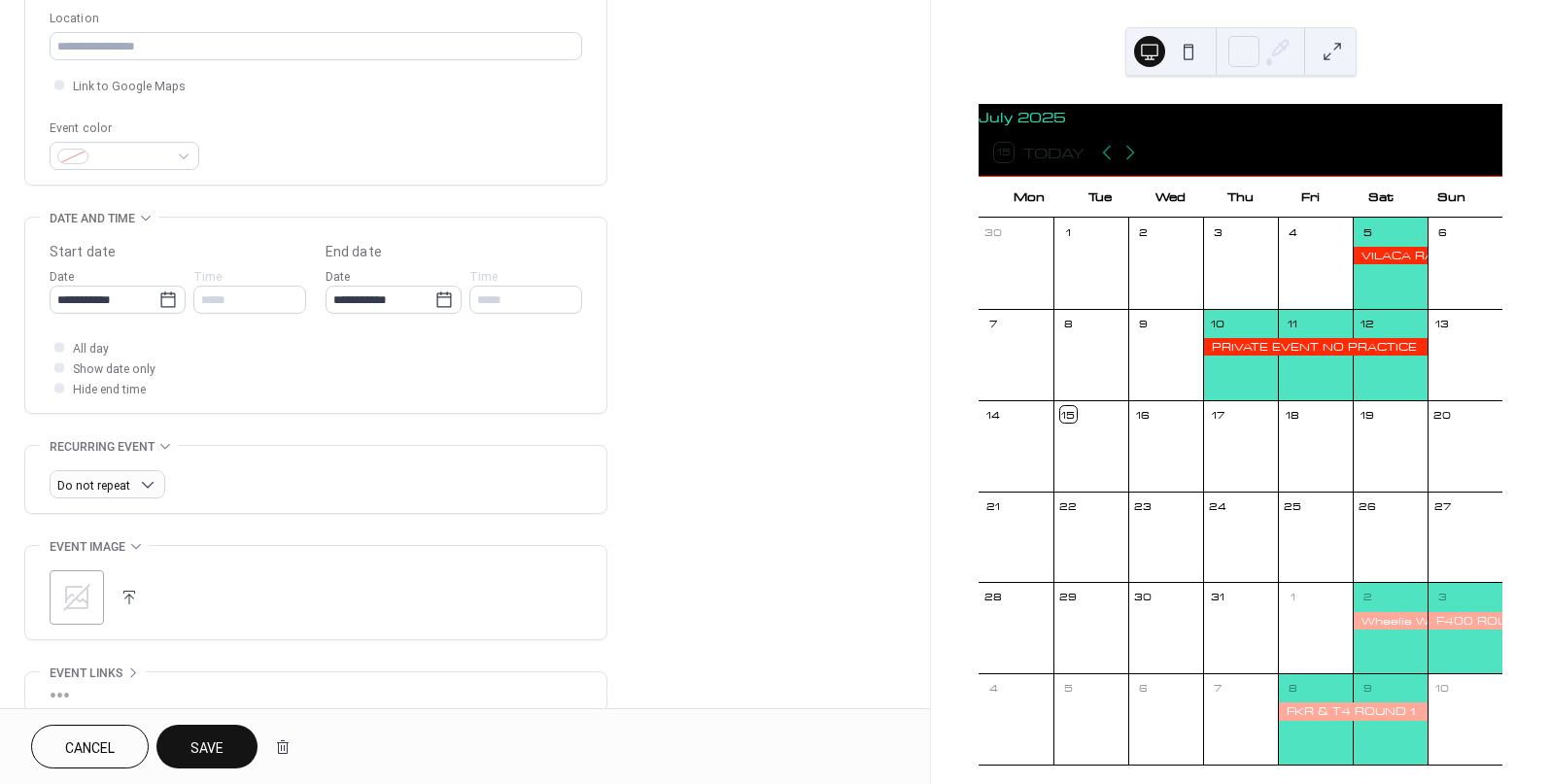 type on "**********" 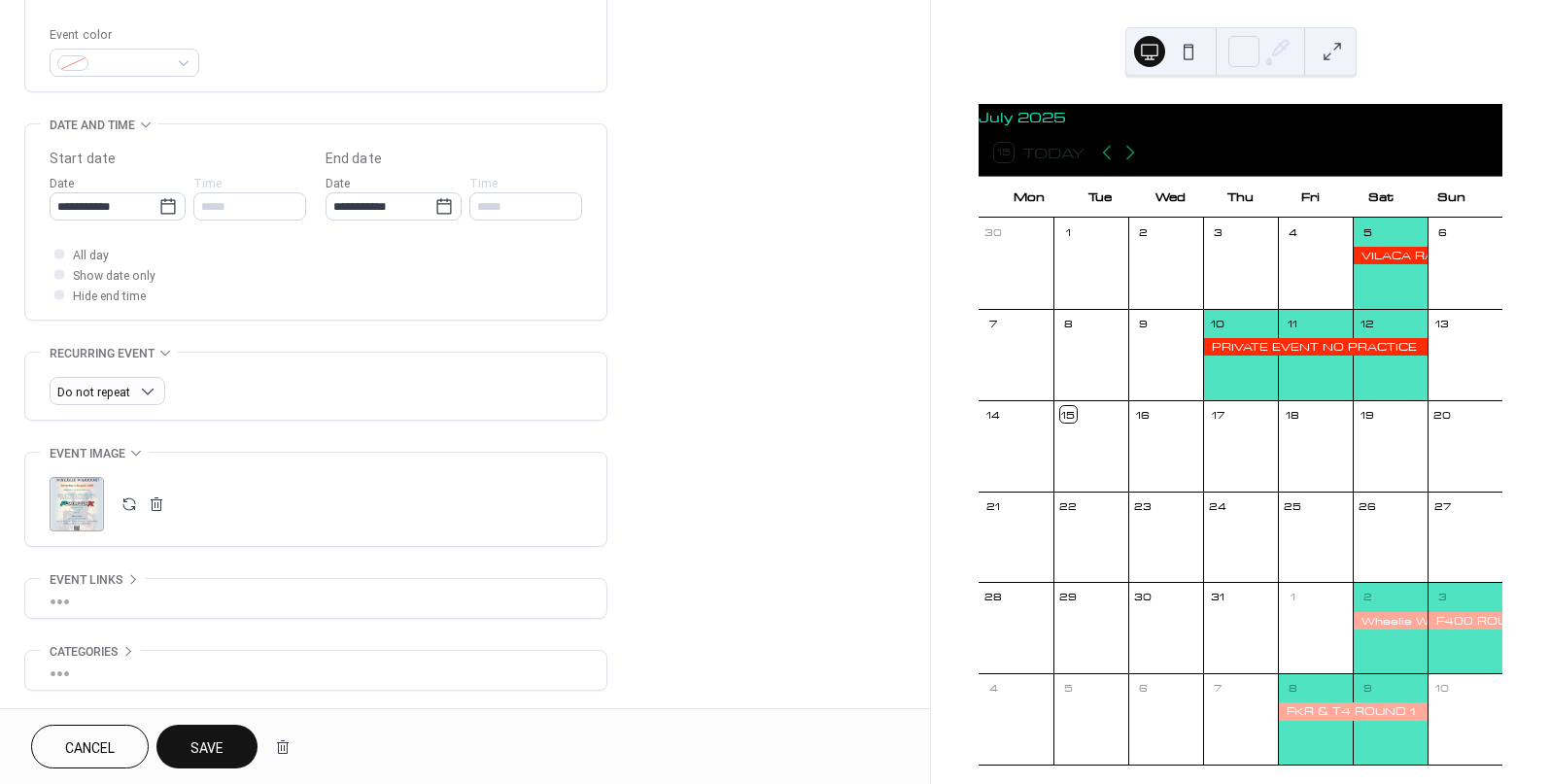 scroll, scrollTop: 521, scrollLeft: 0, axis: vertical 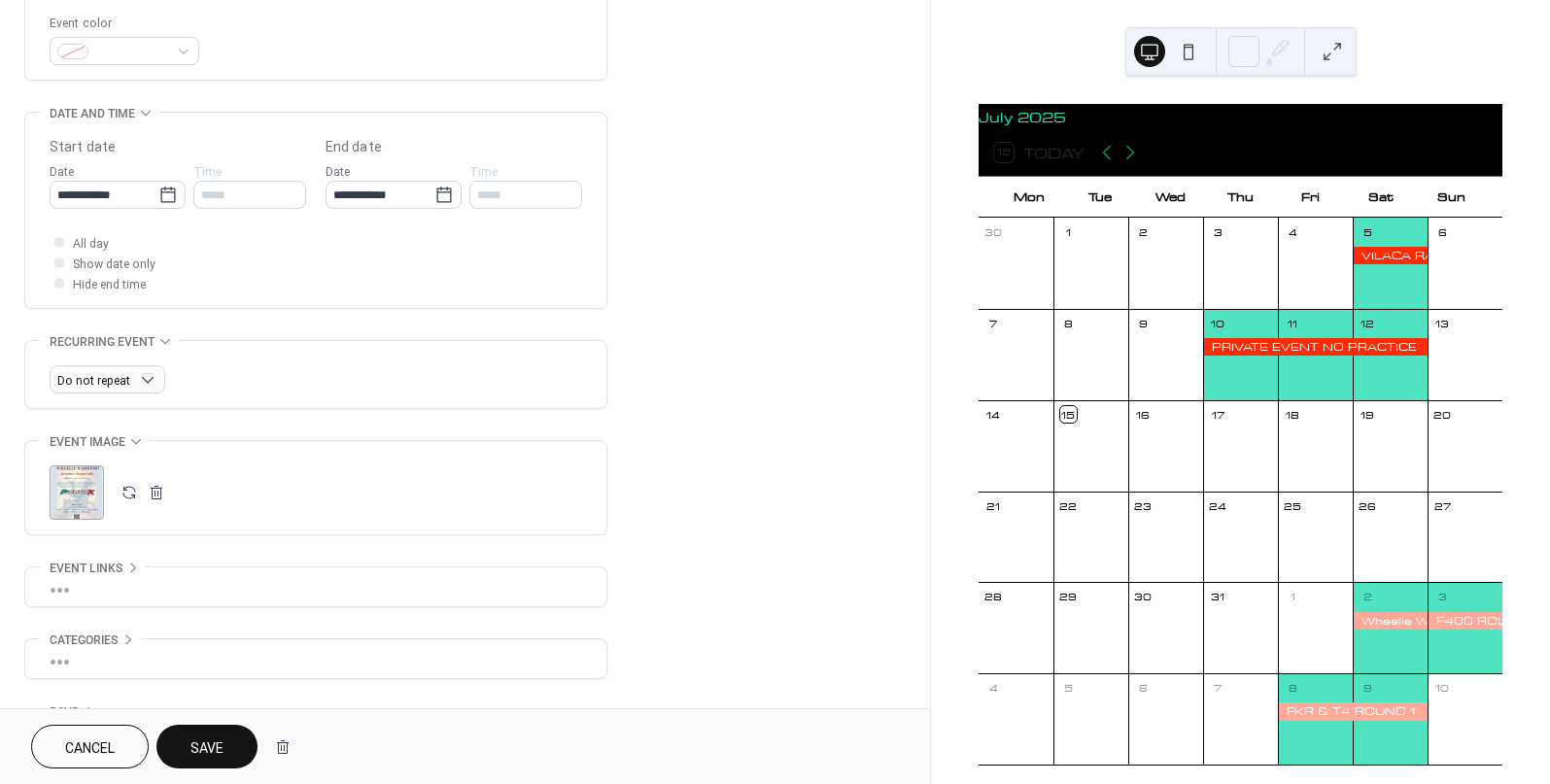 click on "•••" at bounding box center (316, 587) 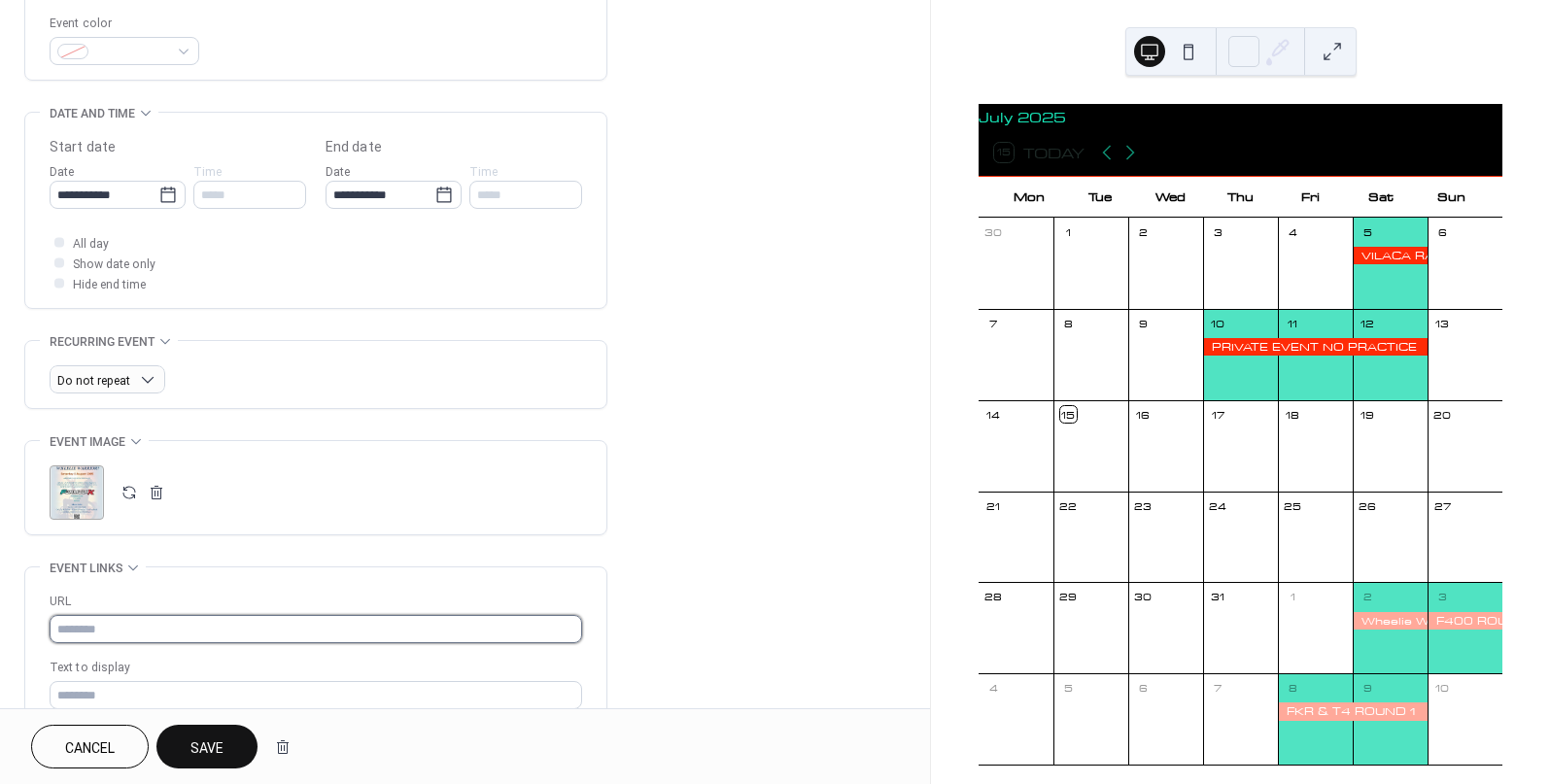 click at bounding box center [316, 629] 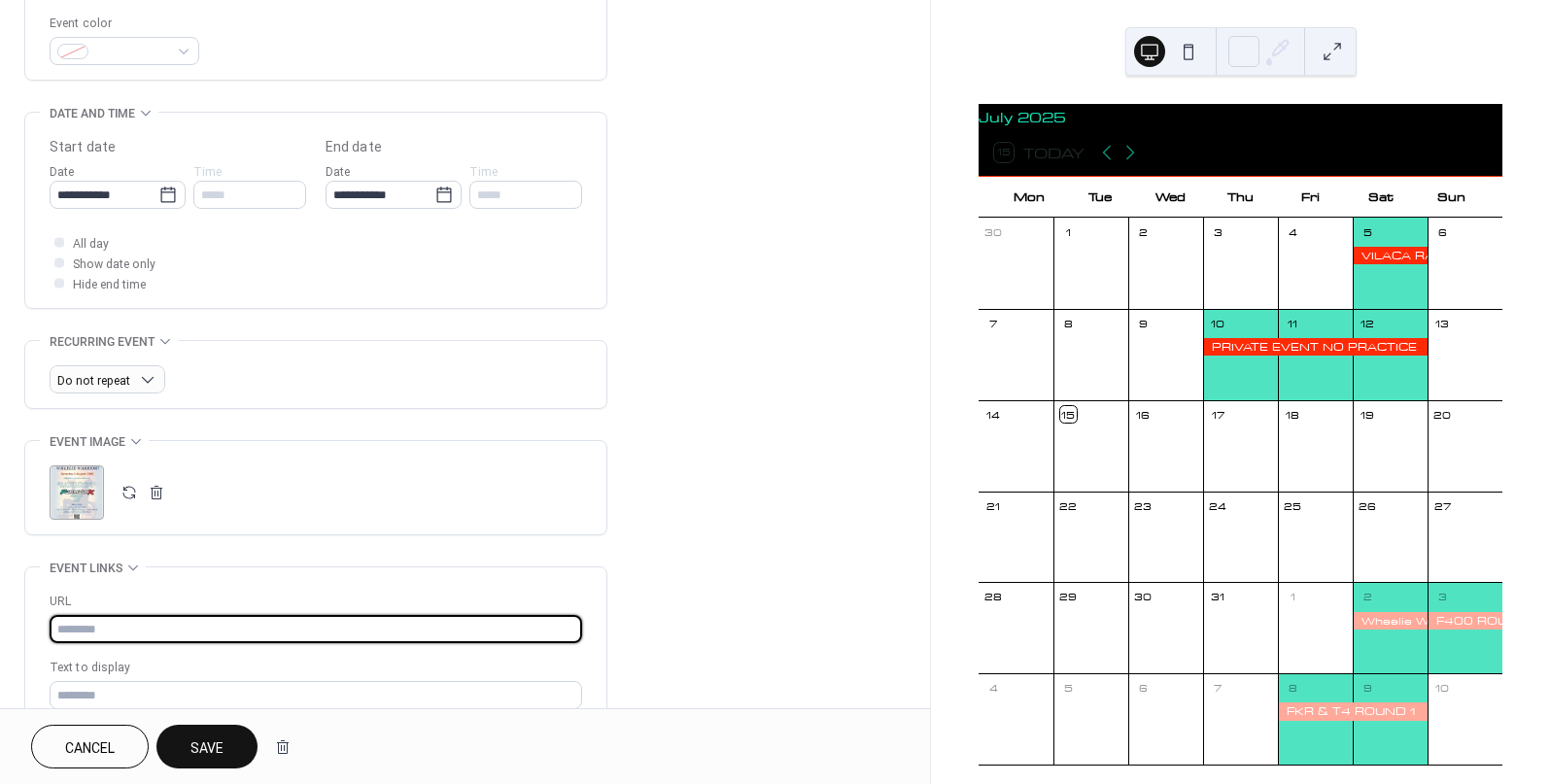 paste on "**********" 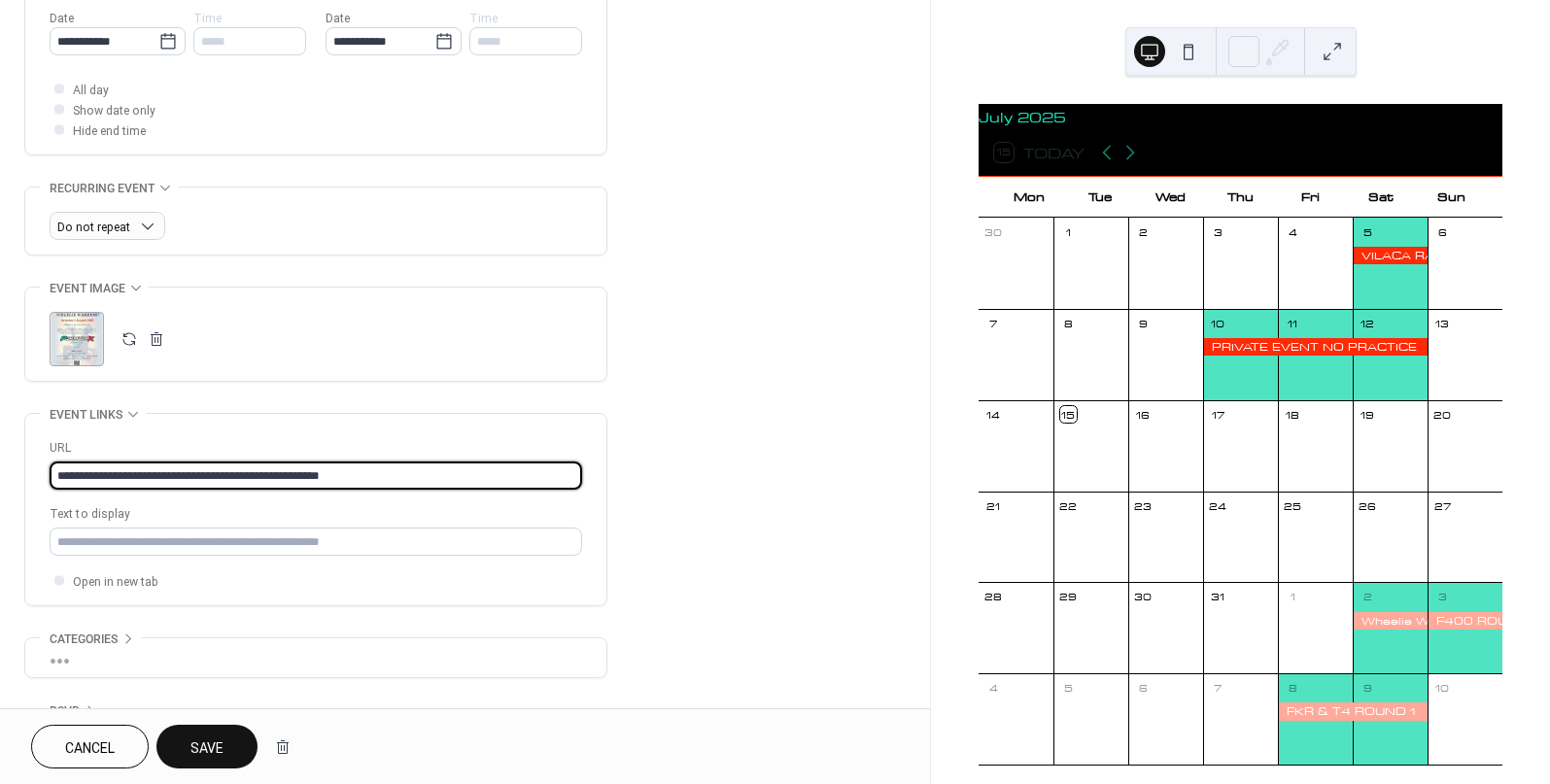 scroll, scrollTop: 676, scrollLeft: 0, axis: vertical 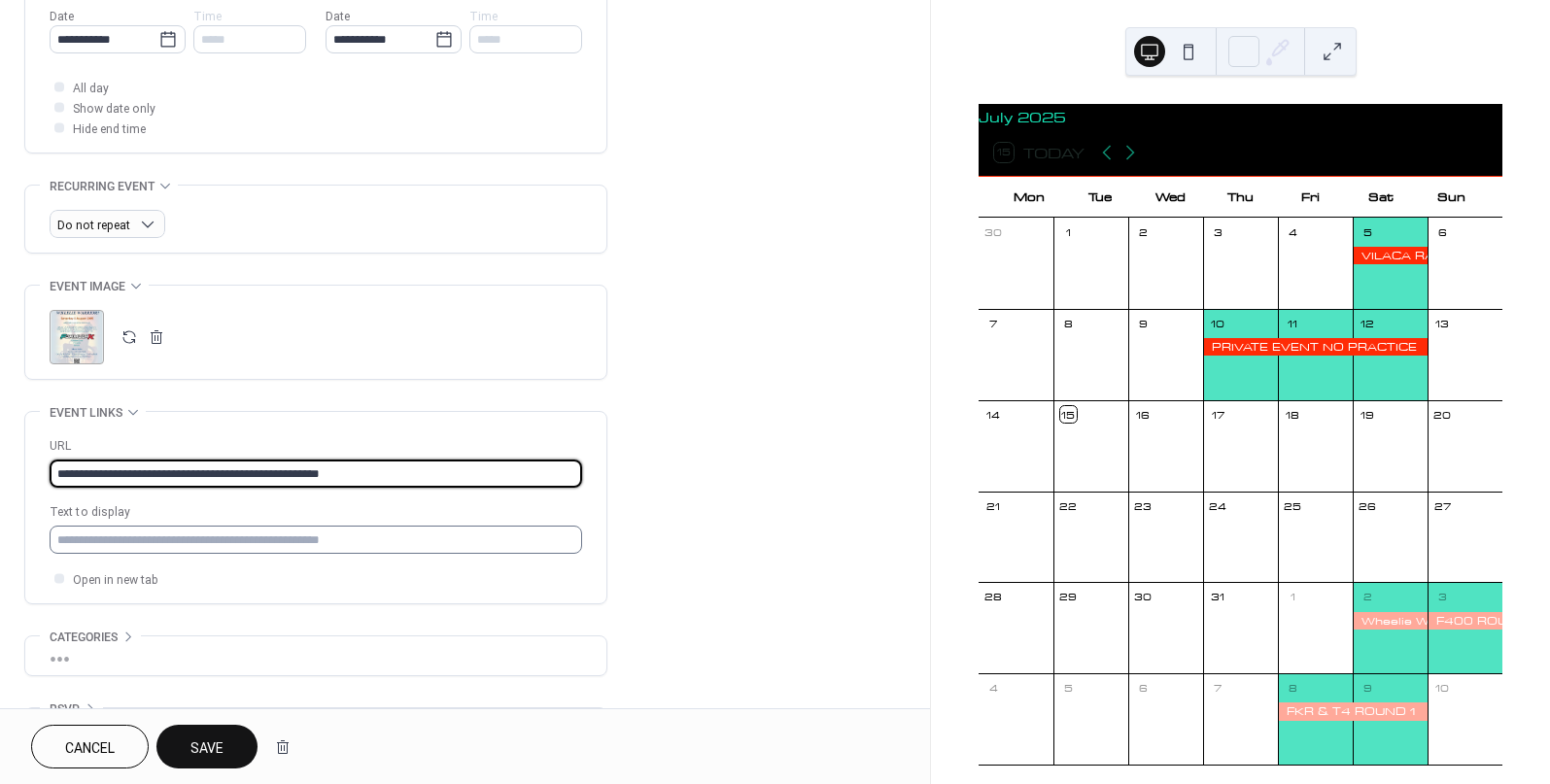 type on "**********" 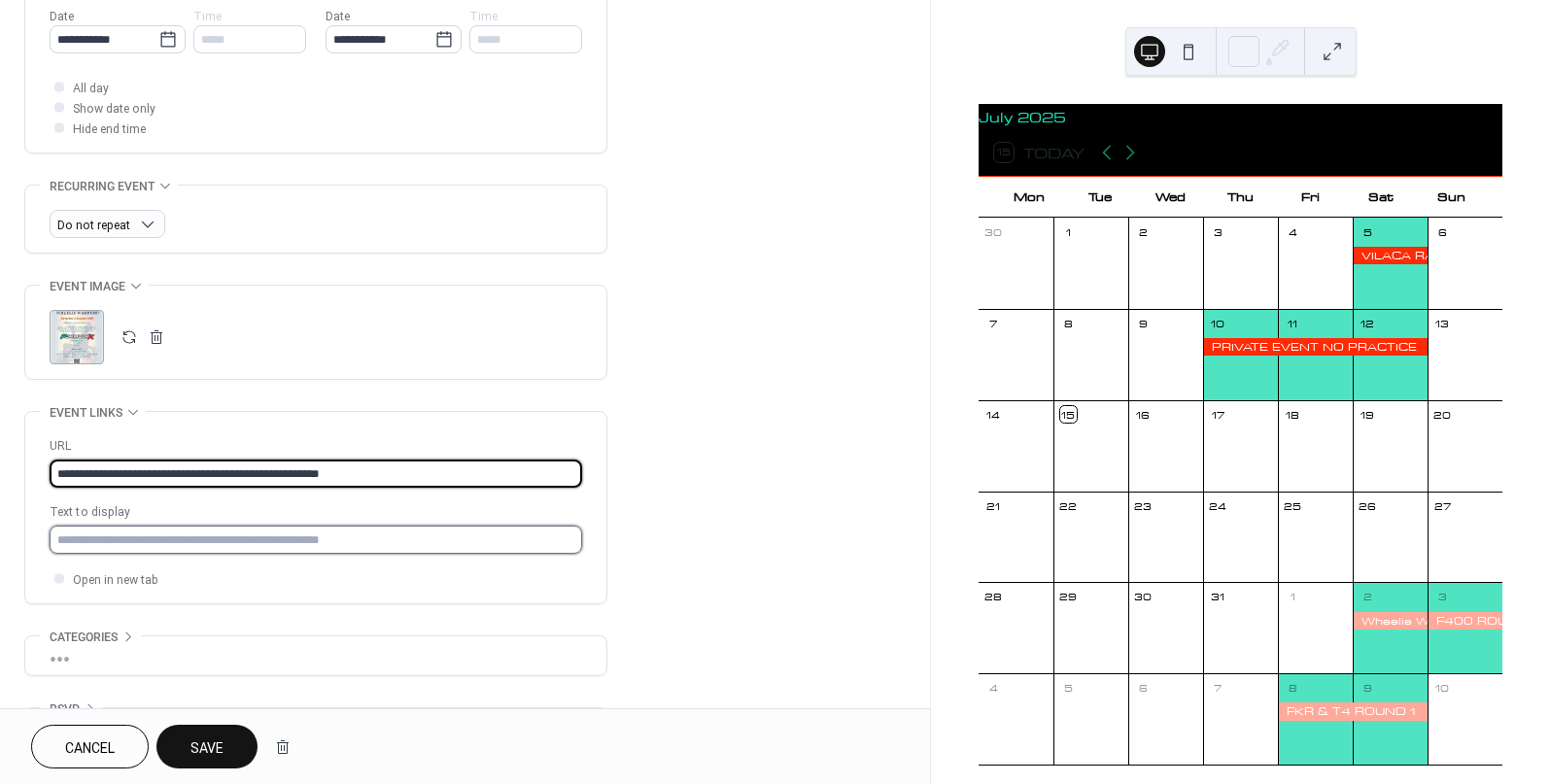click at bounding box center [316, 539] 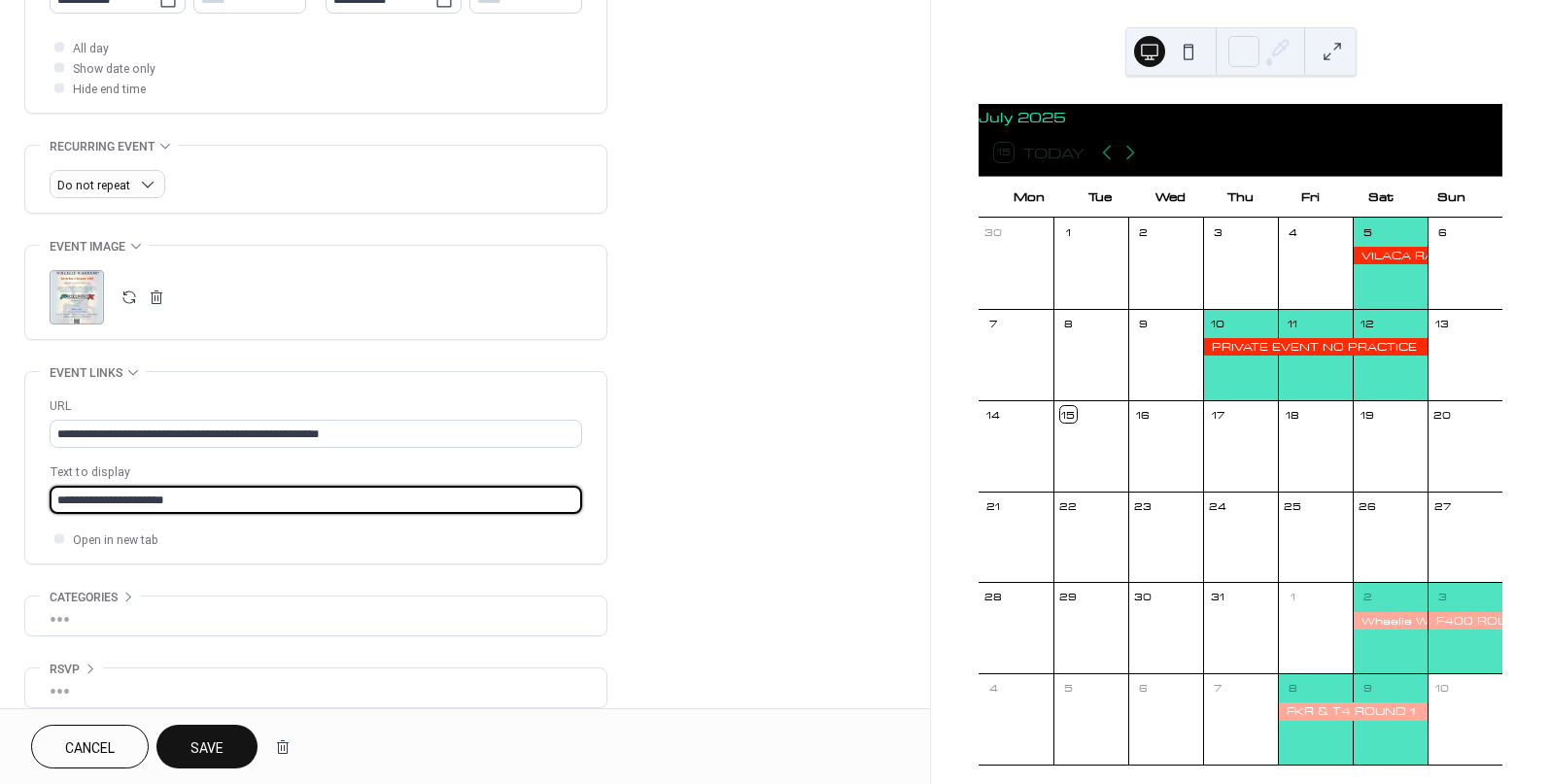 scroll, scrollTop: 720, scrollLeft: 0, axis: vertical 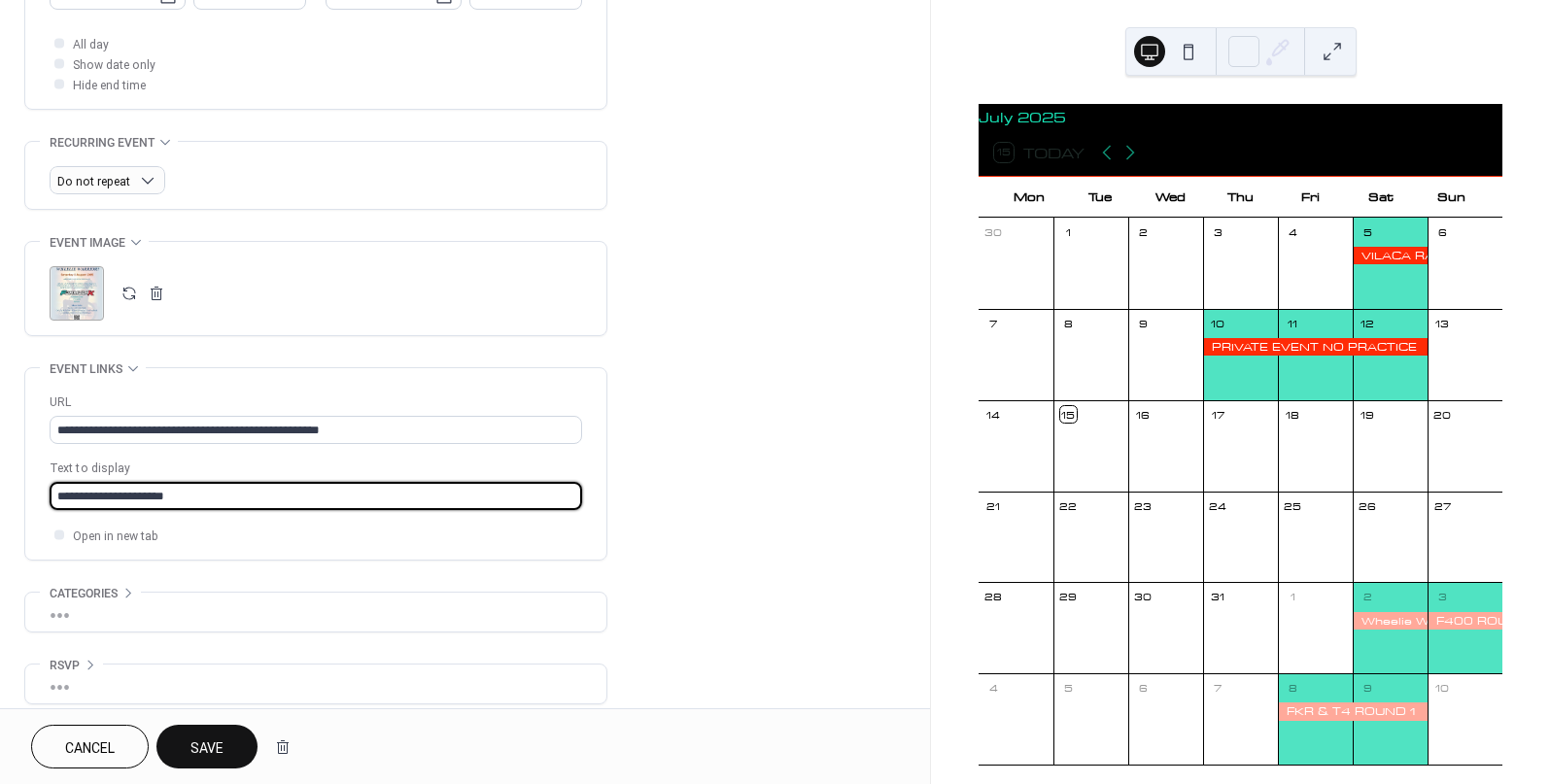 type on "**********" 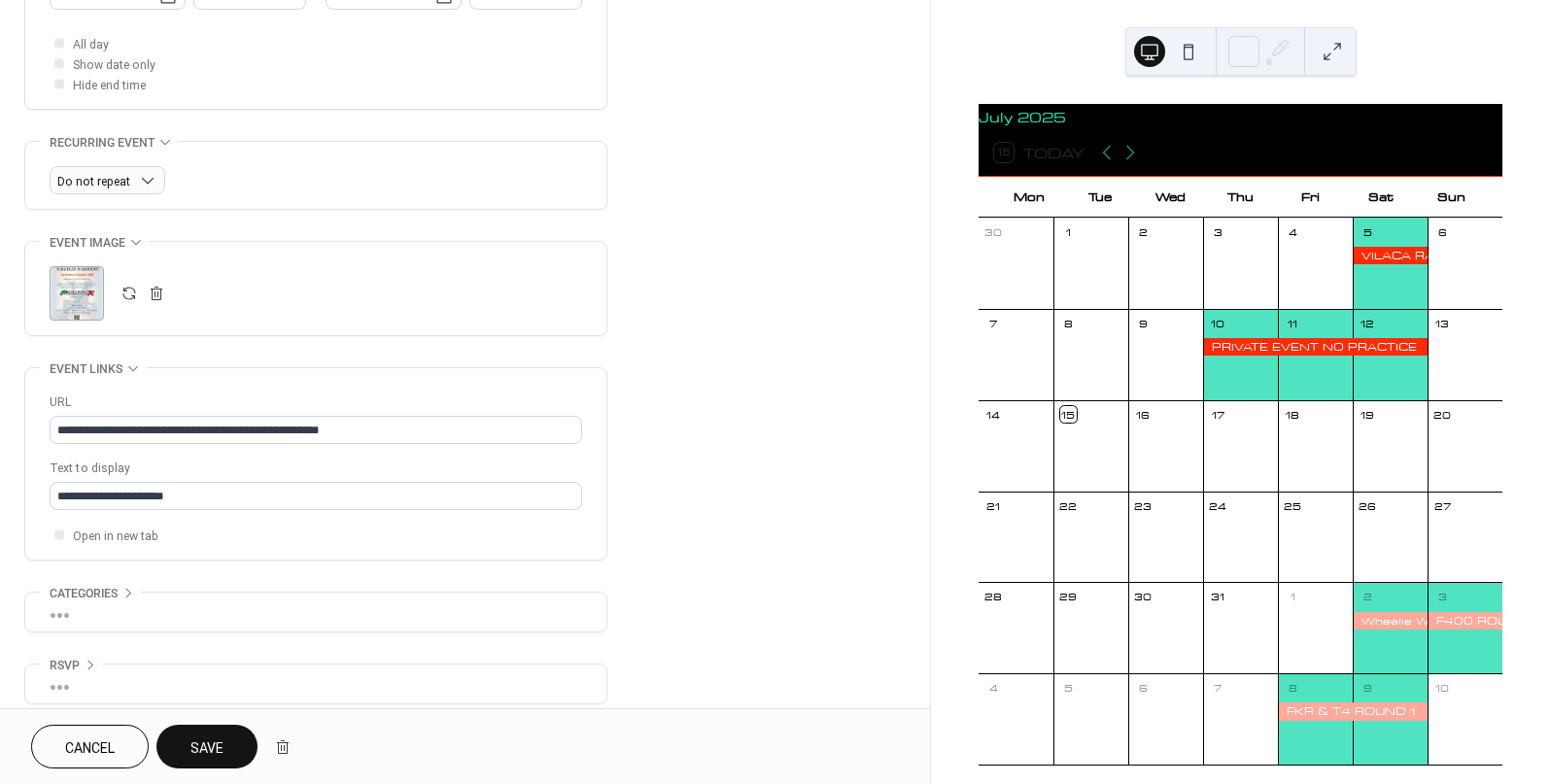 click on "•••" at bounding box center (316, 612) 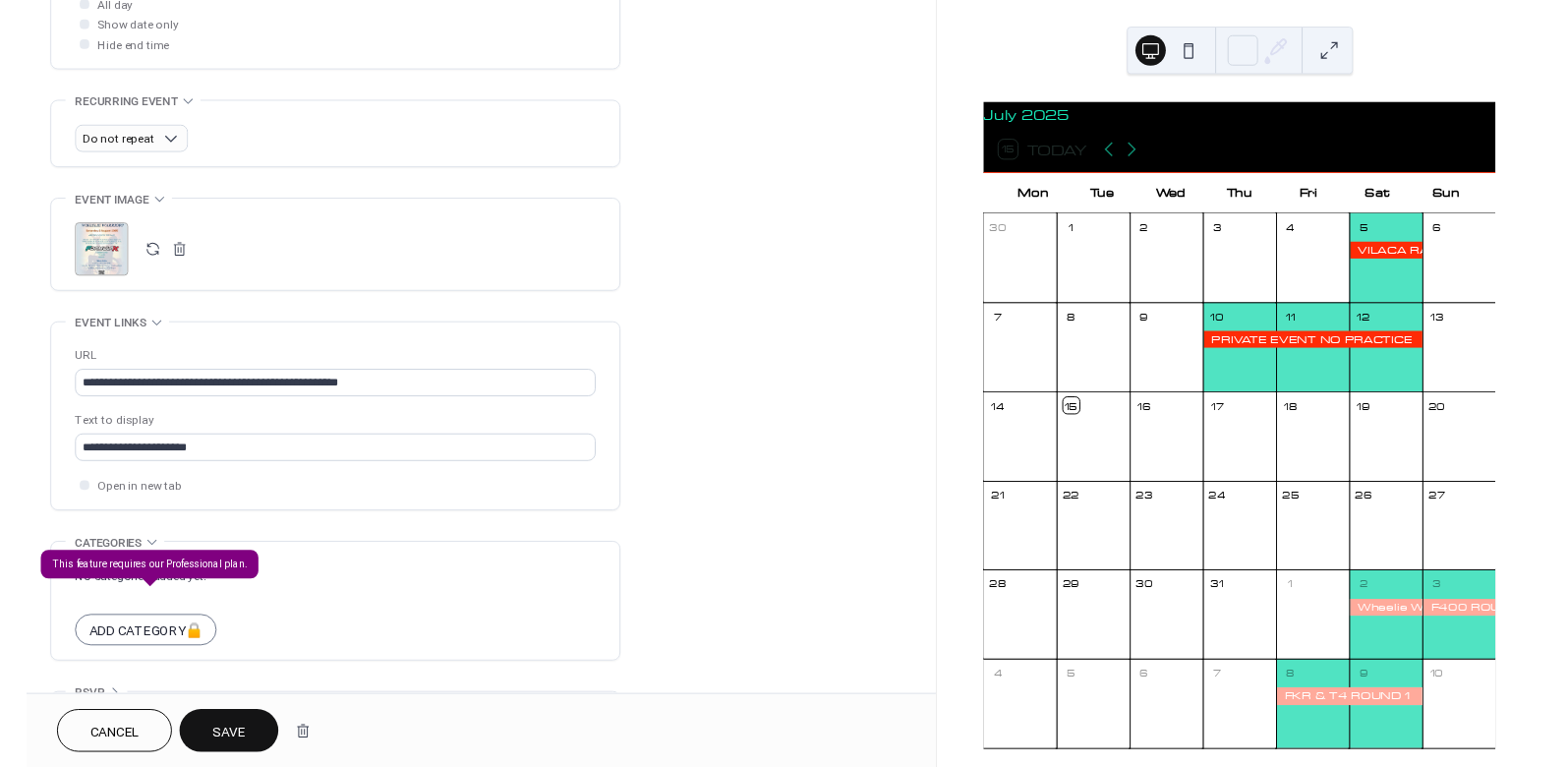 scroll, scrollTop: 814, scrollLeft: 0, axis: vertical 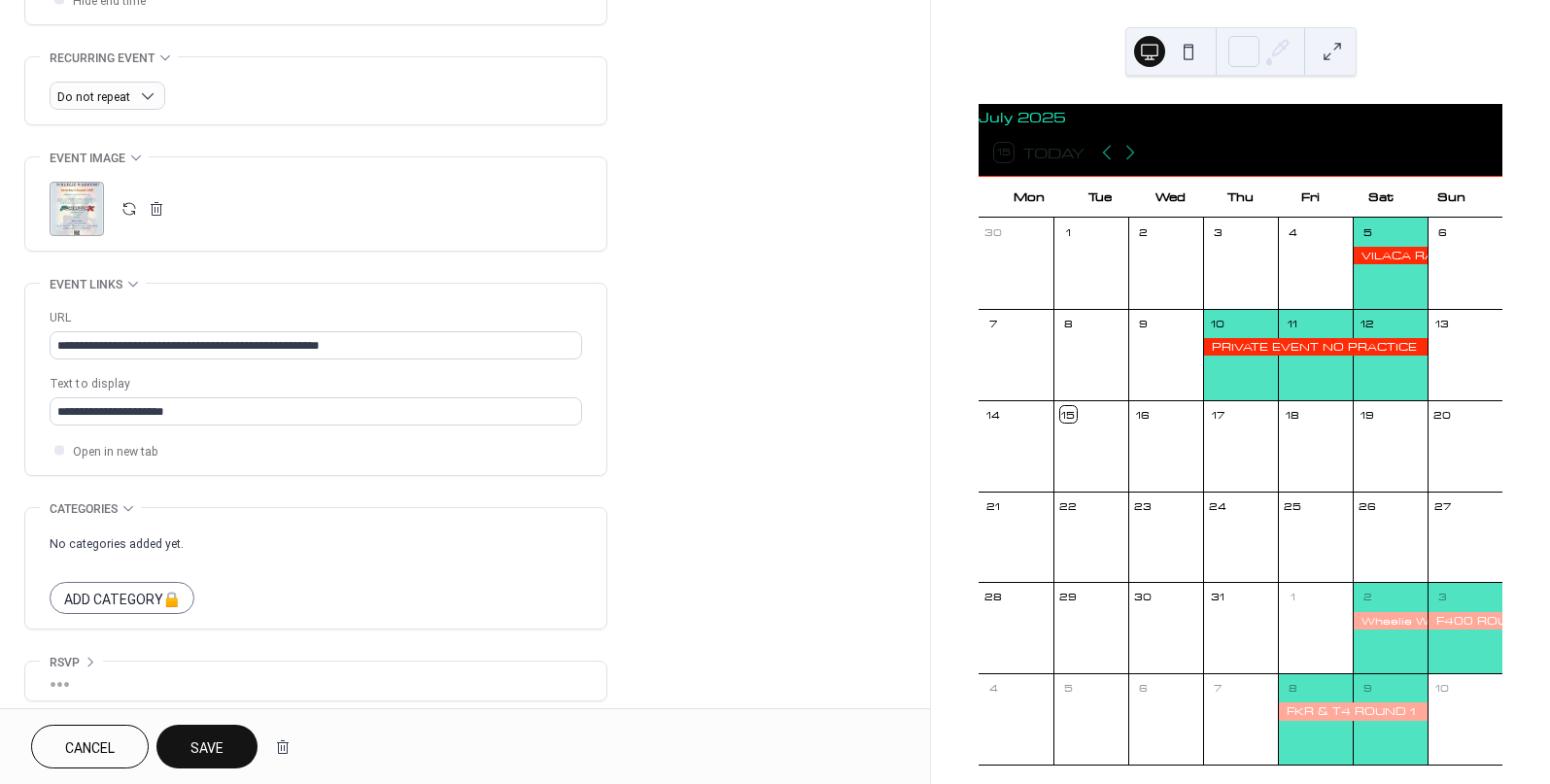 click on "Save" at bounding box center [207, 748] 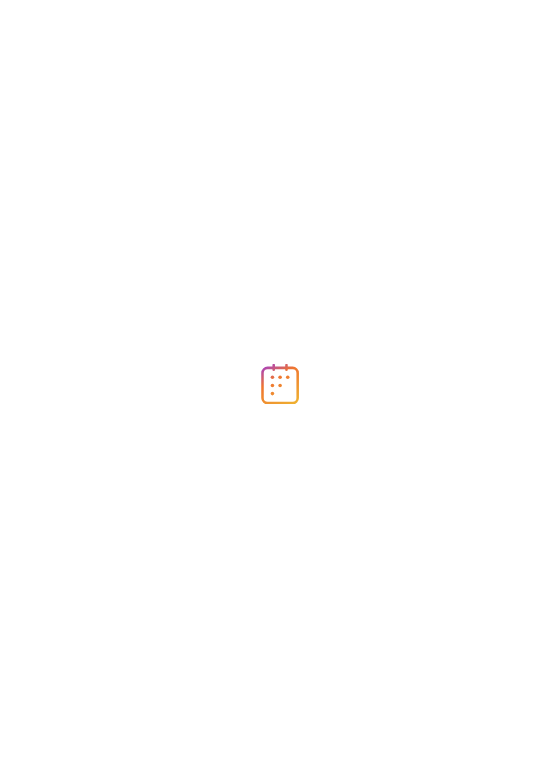 scroll, scrollTop: 0, scrollLeft: 0, axis: both 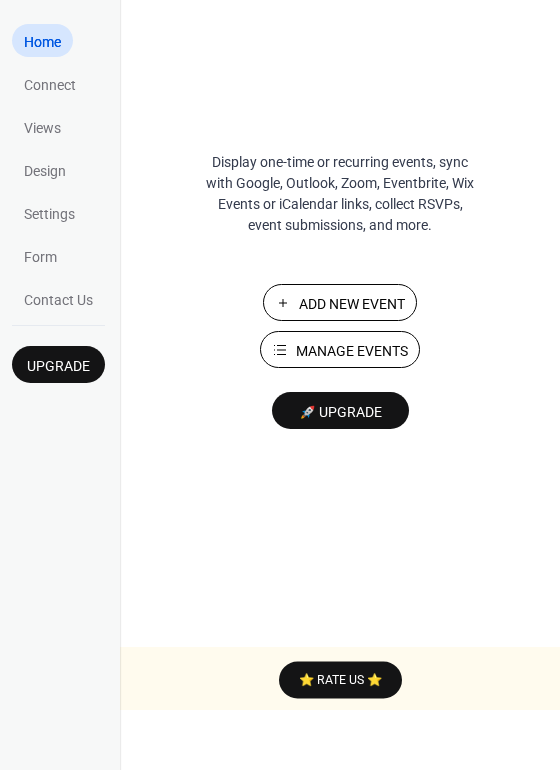 click on "Add New Event" at bounding box center [354, 304] 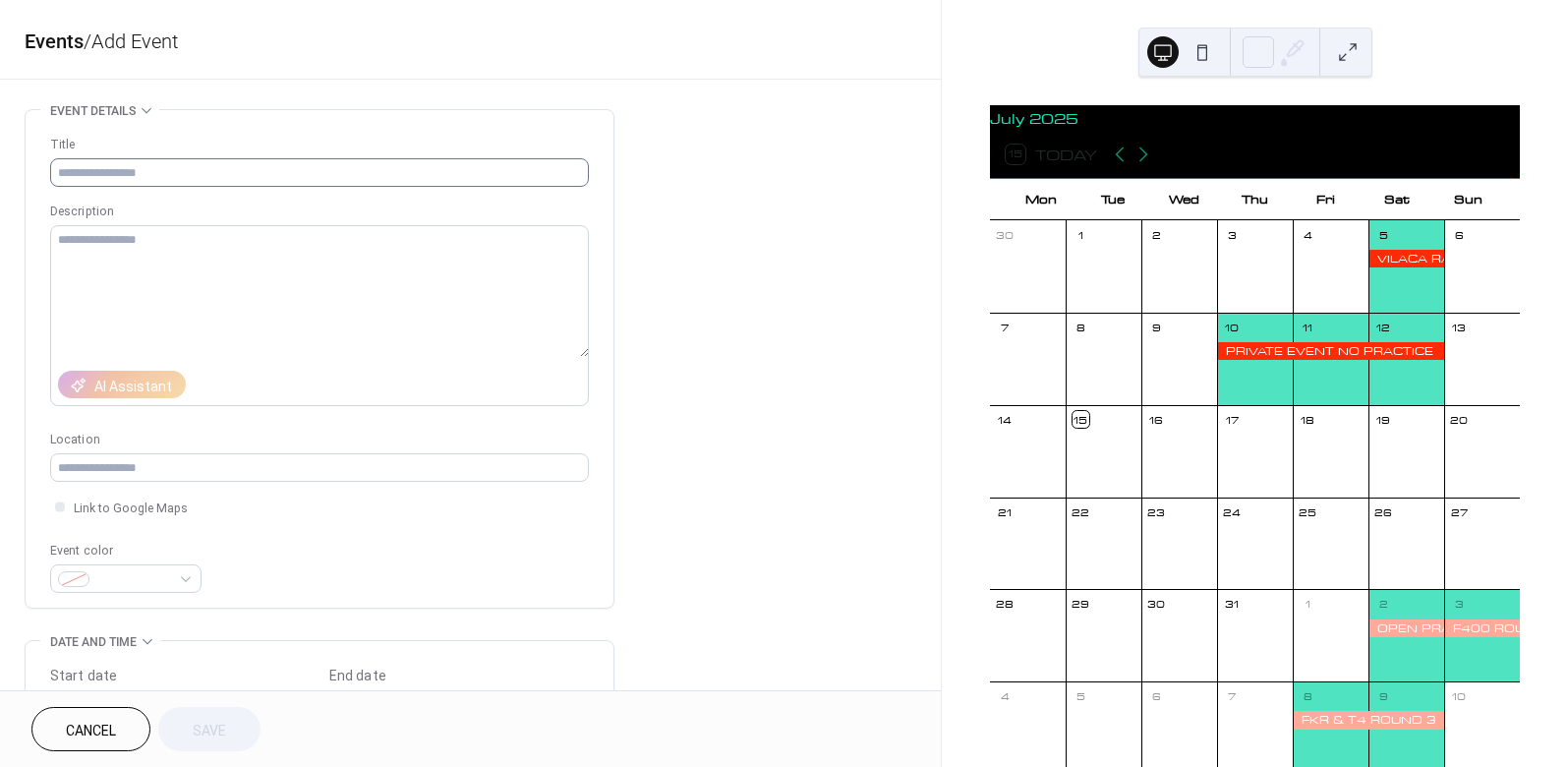 scroll, scrollTop: 0, scrollLeft: 0, axis: both 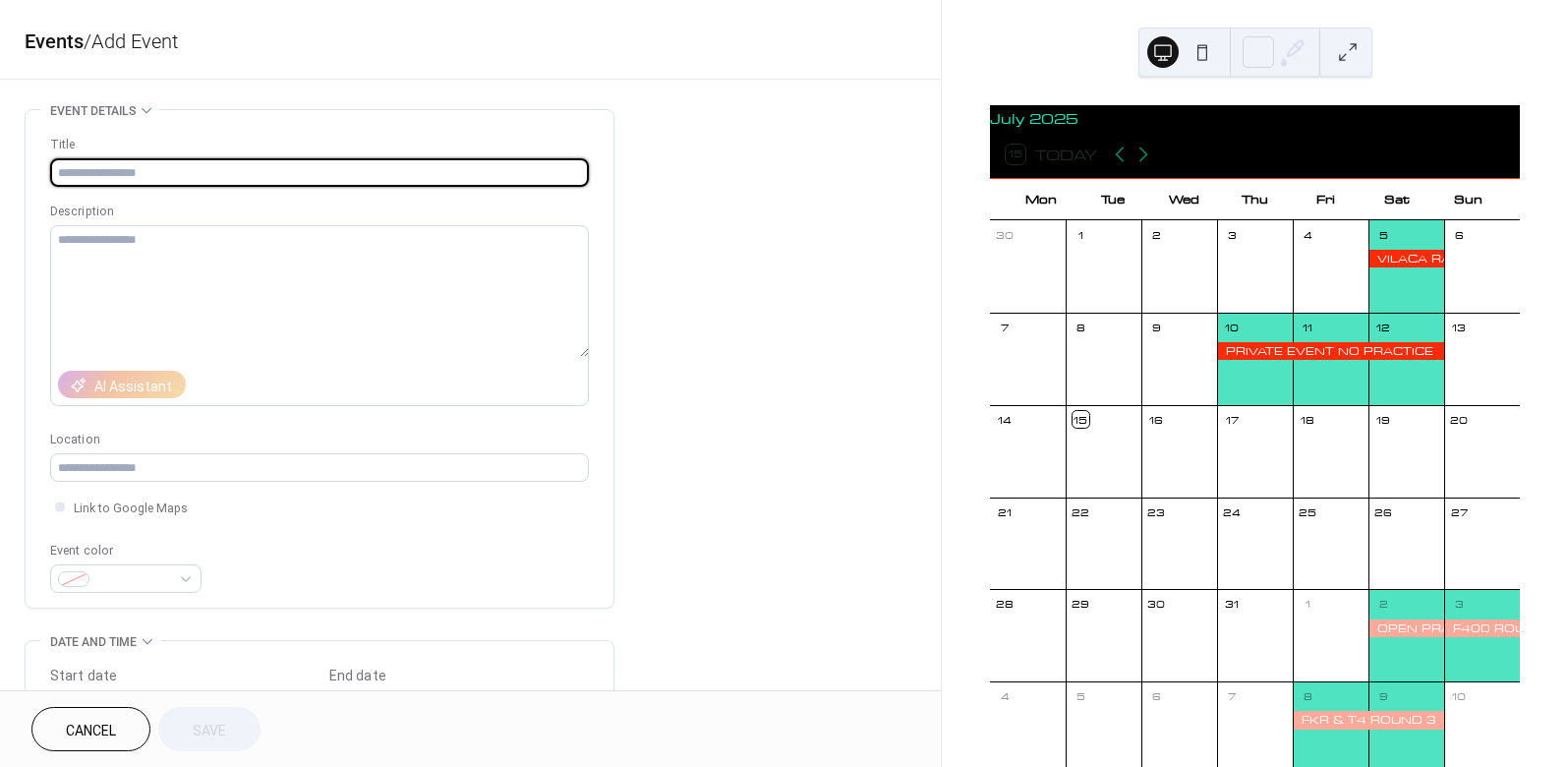 click at bounding box center (319, 172) 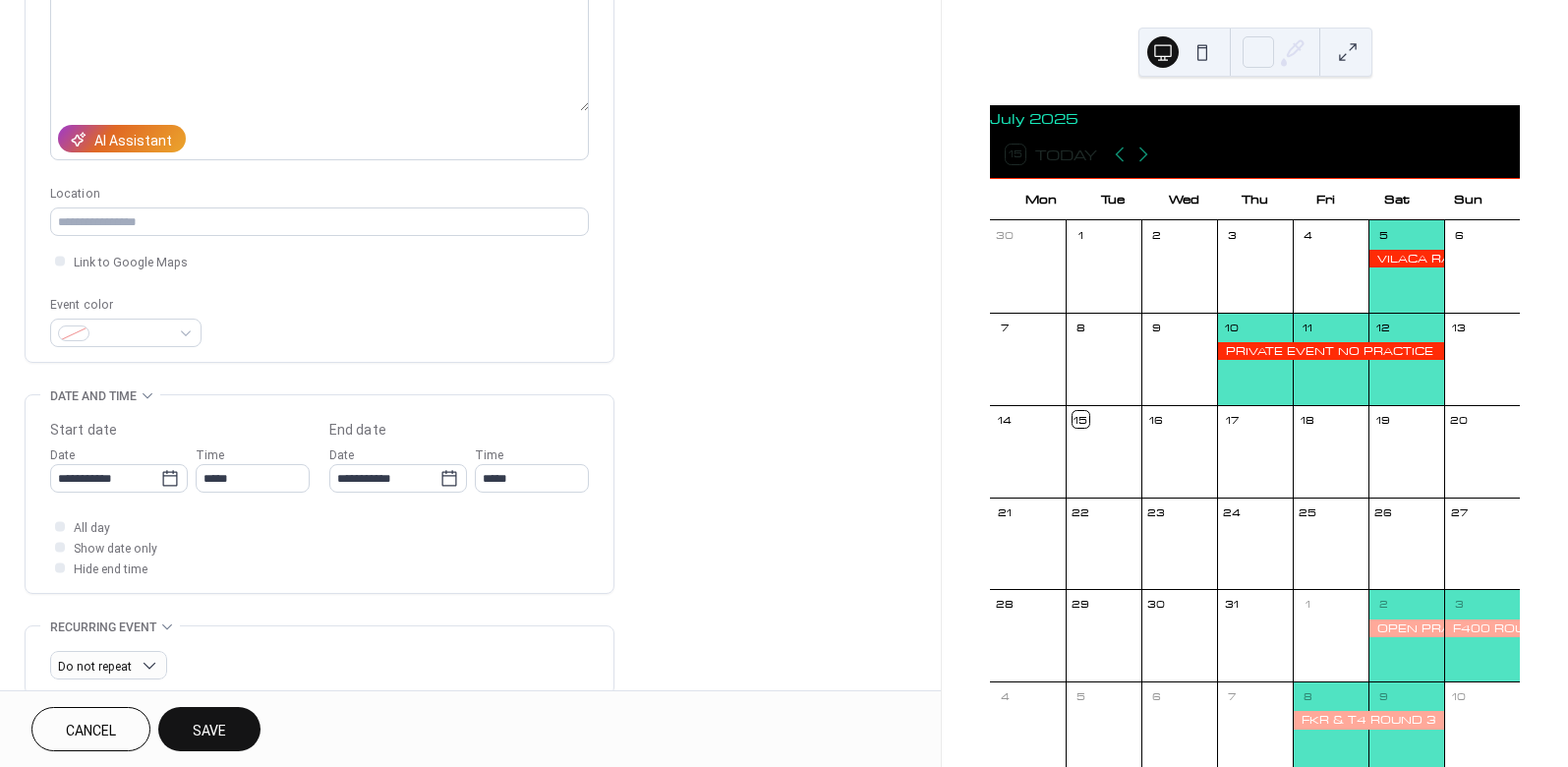 scroll, scrollTop: 303, scrollLeft: 0, axis: vertical 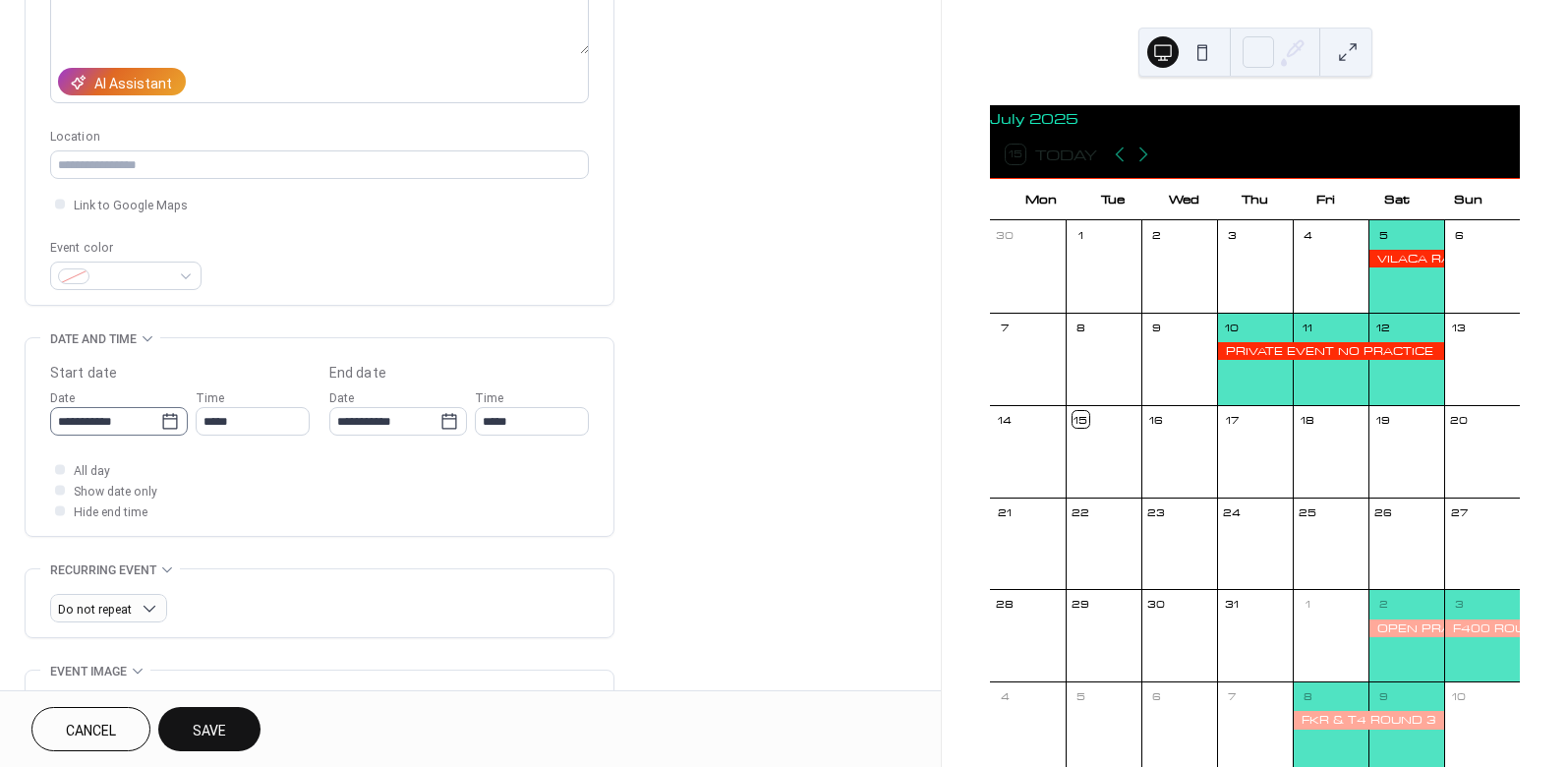 type on "**********" 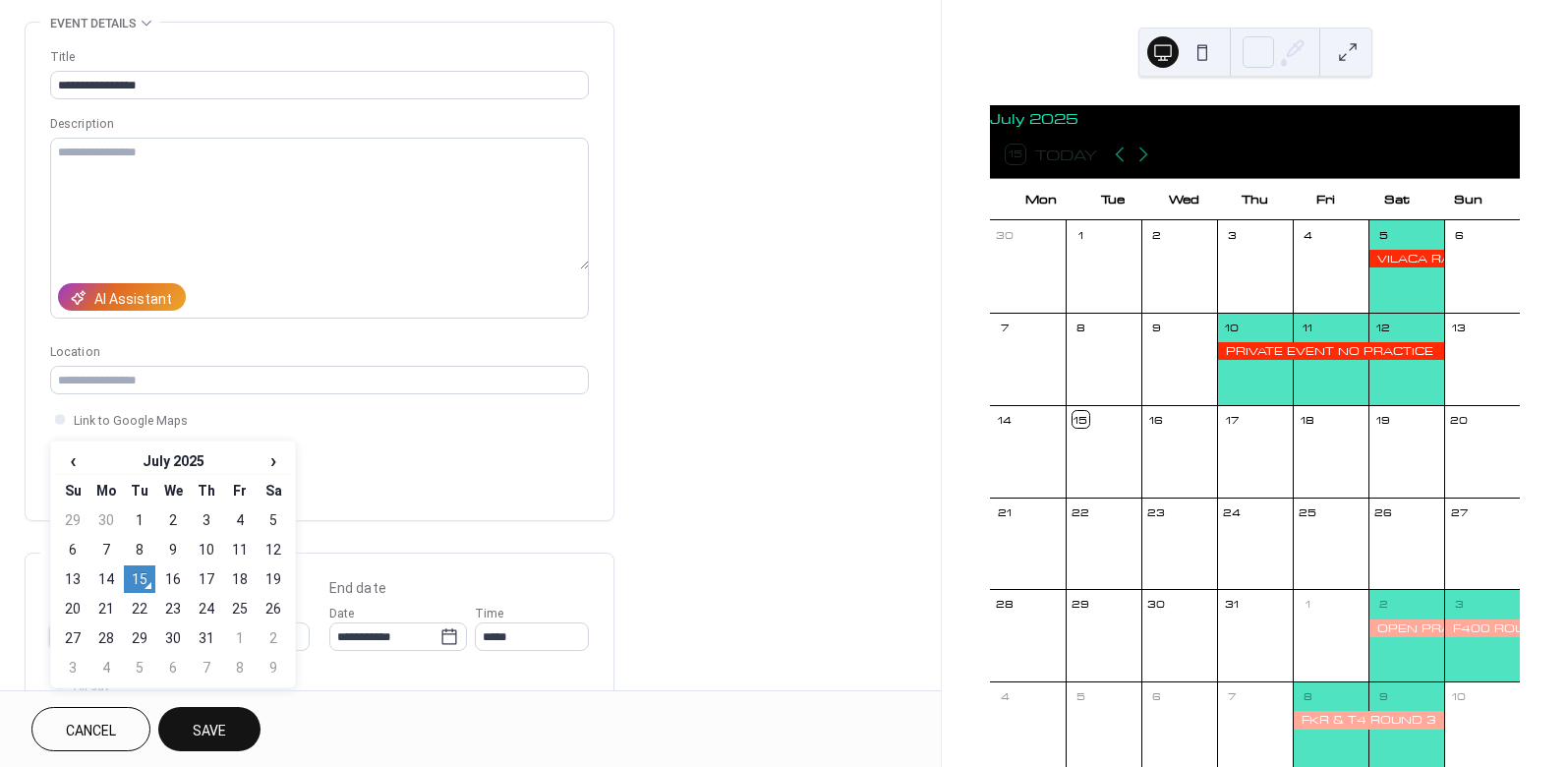 click on "Cancel" at bounding box center [90, 731] 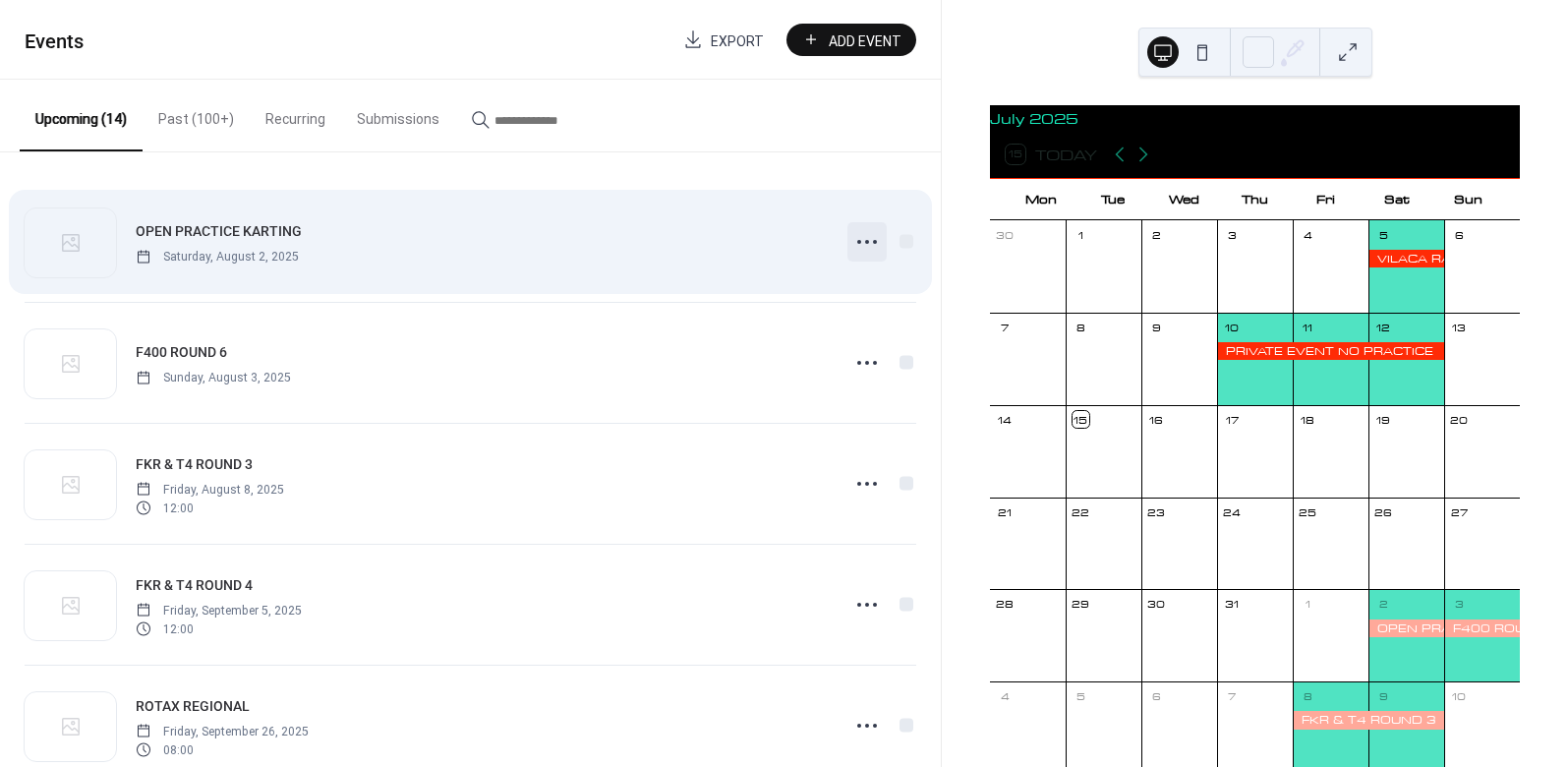 drag, startPoint x: 864, startPoint y: 240, endPoint x: 880, endPoint y: 244, distance: 16.492423 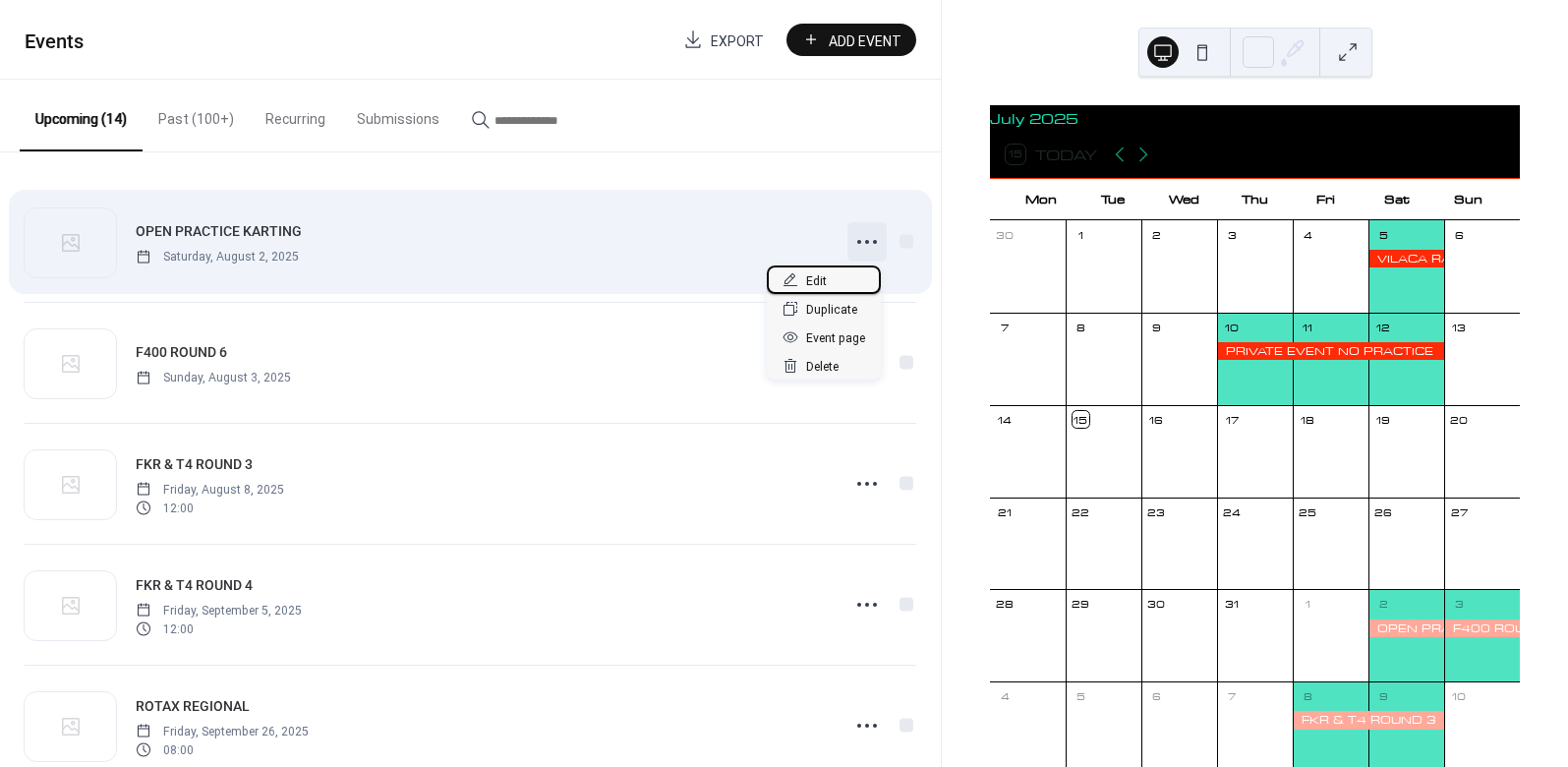 click on "Edit" at bounding box center [824, 279] 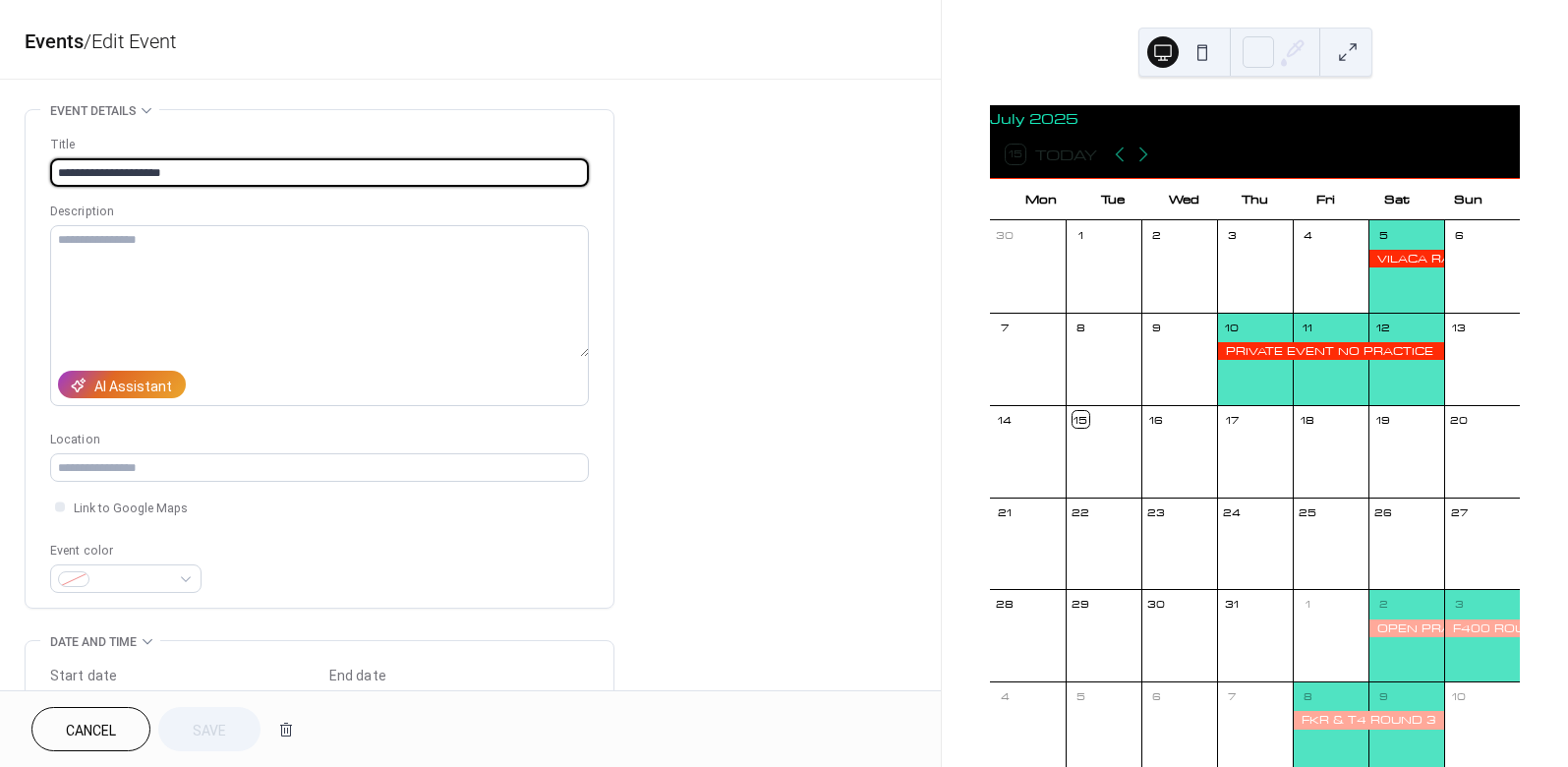 drag, startPoint x: 203, startPoint y: 166, endPoint x: 15, endPoint y: 158, distance: 188.17014 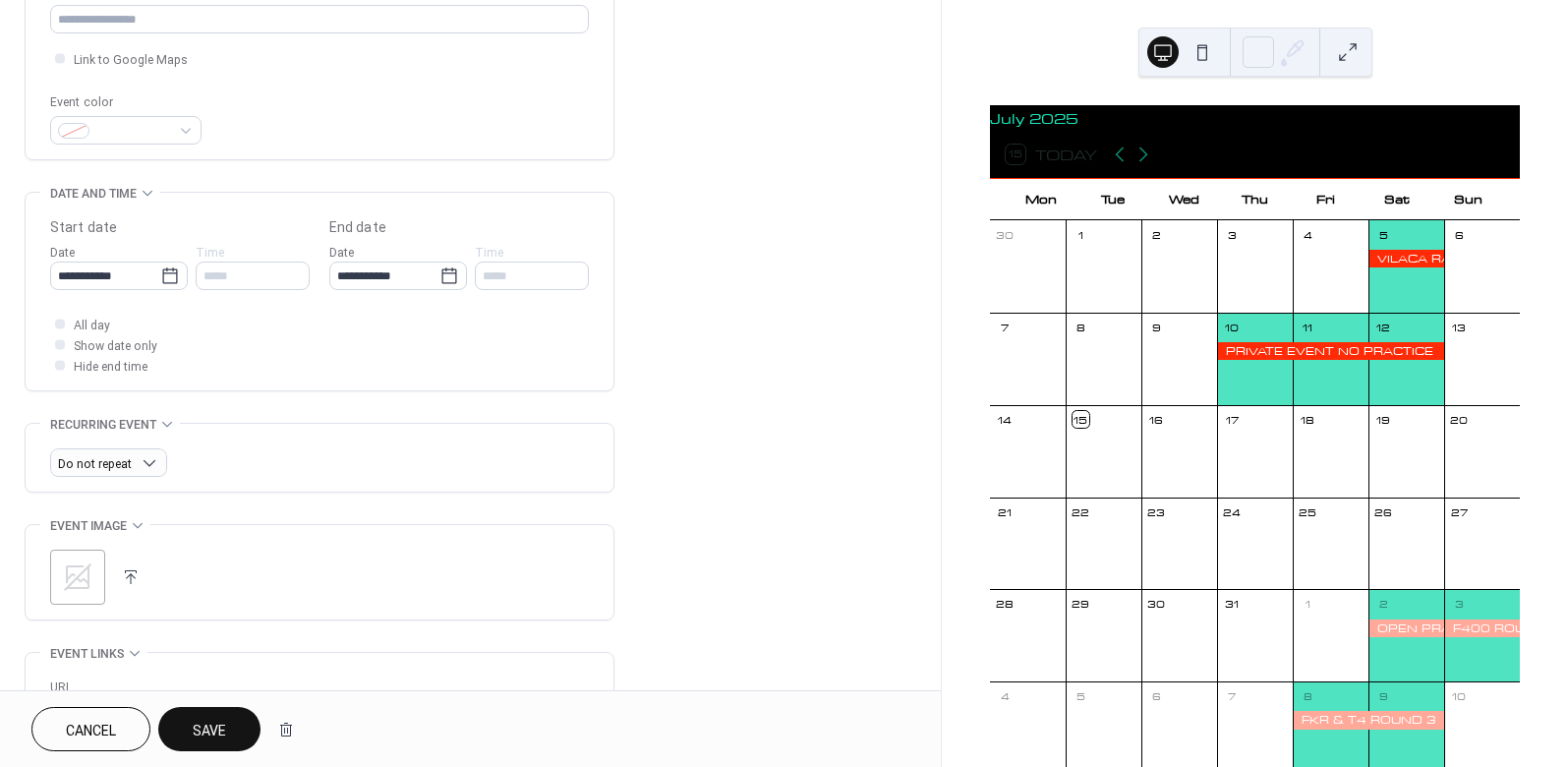 scroll, scrollTop: 508, scrollLeft: 0, axis: vertical 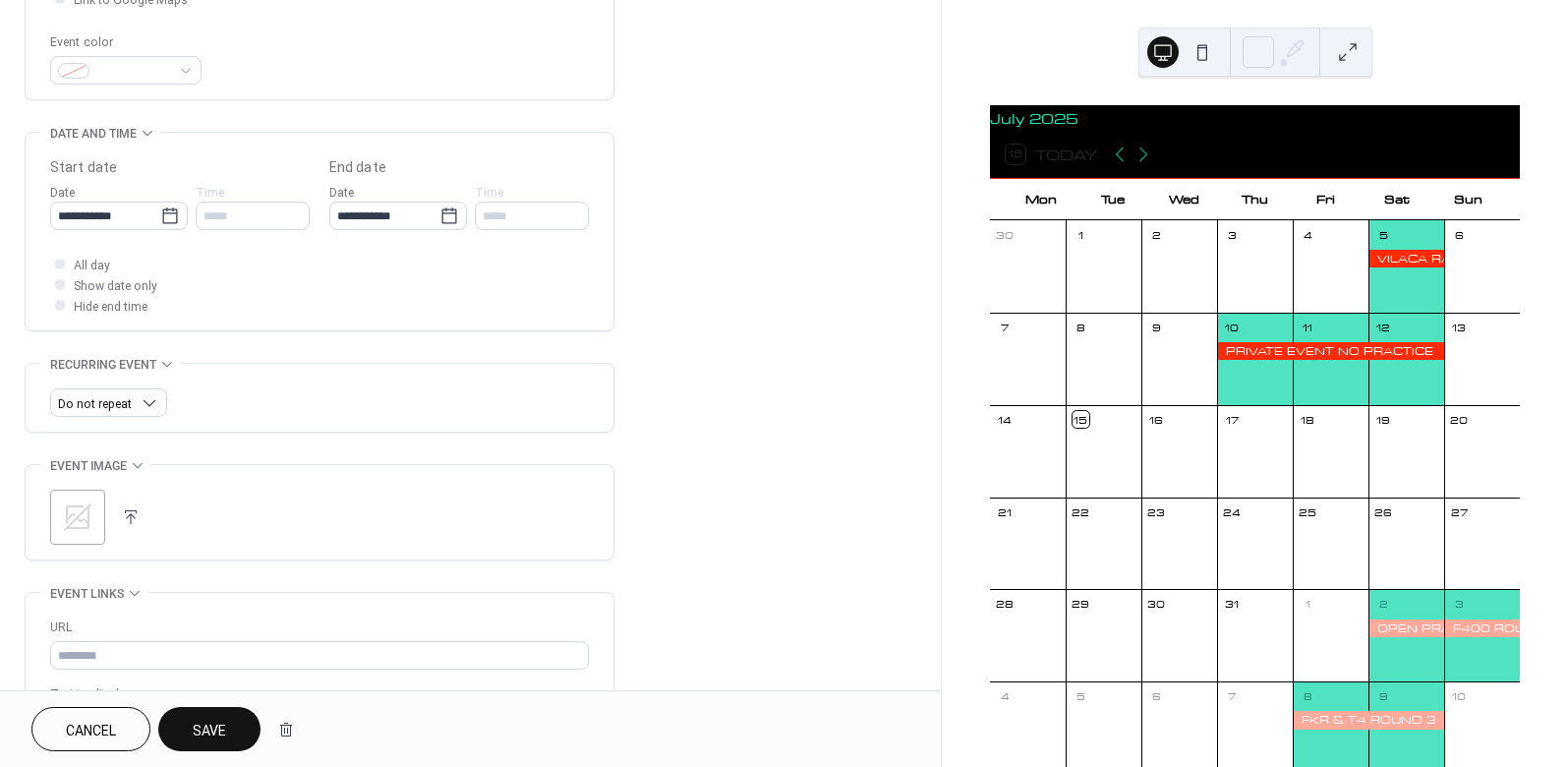 type on "**********" 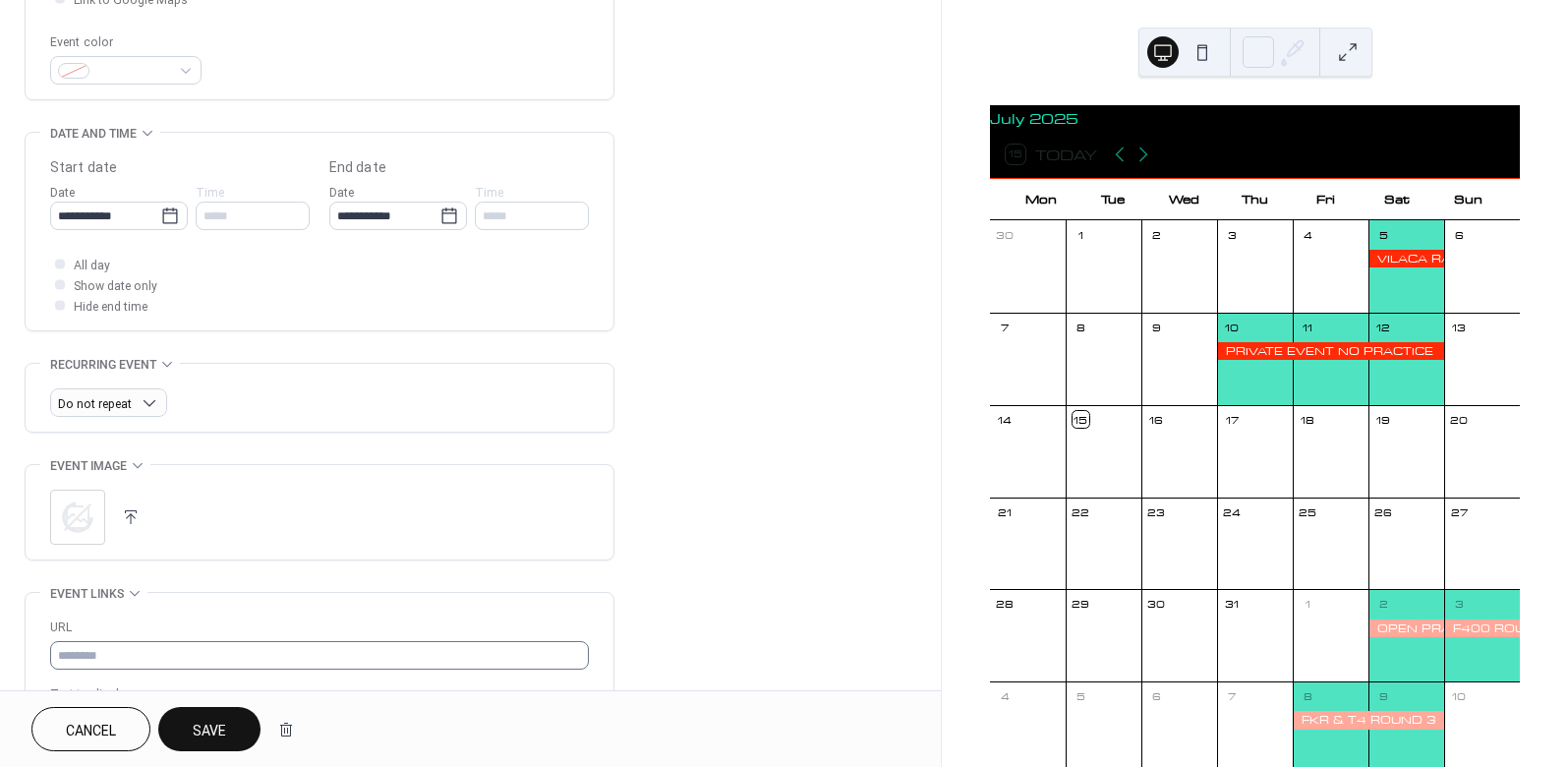 scroll, scrollTop: 653, scrollLeft: 0, axis: vertical 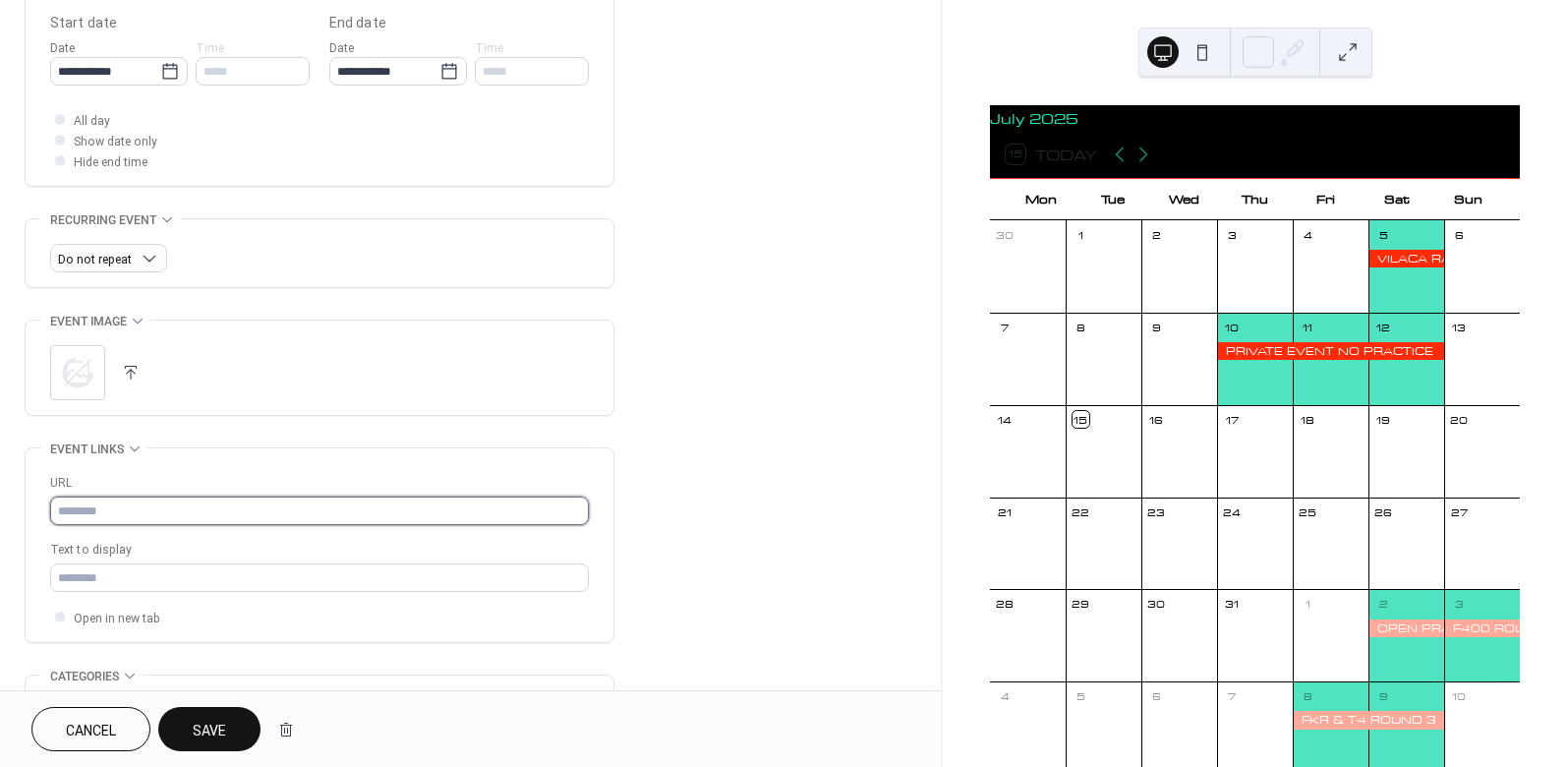 click at bounding box center (319, 510) 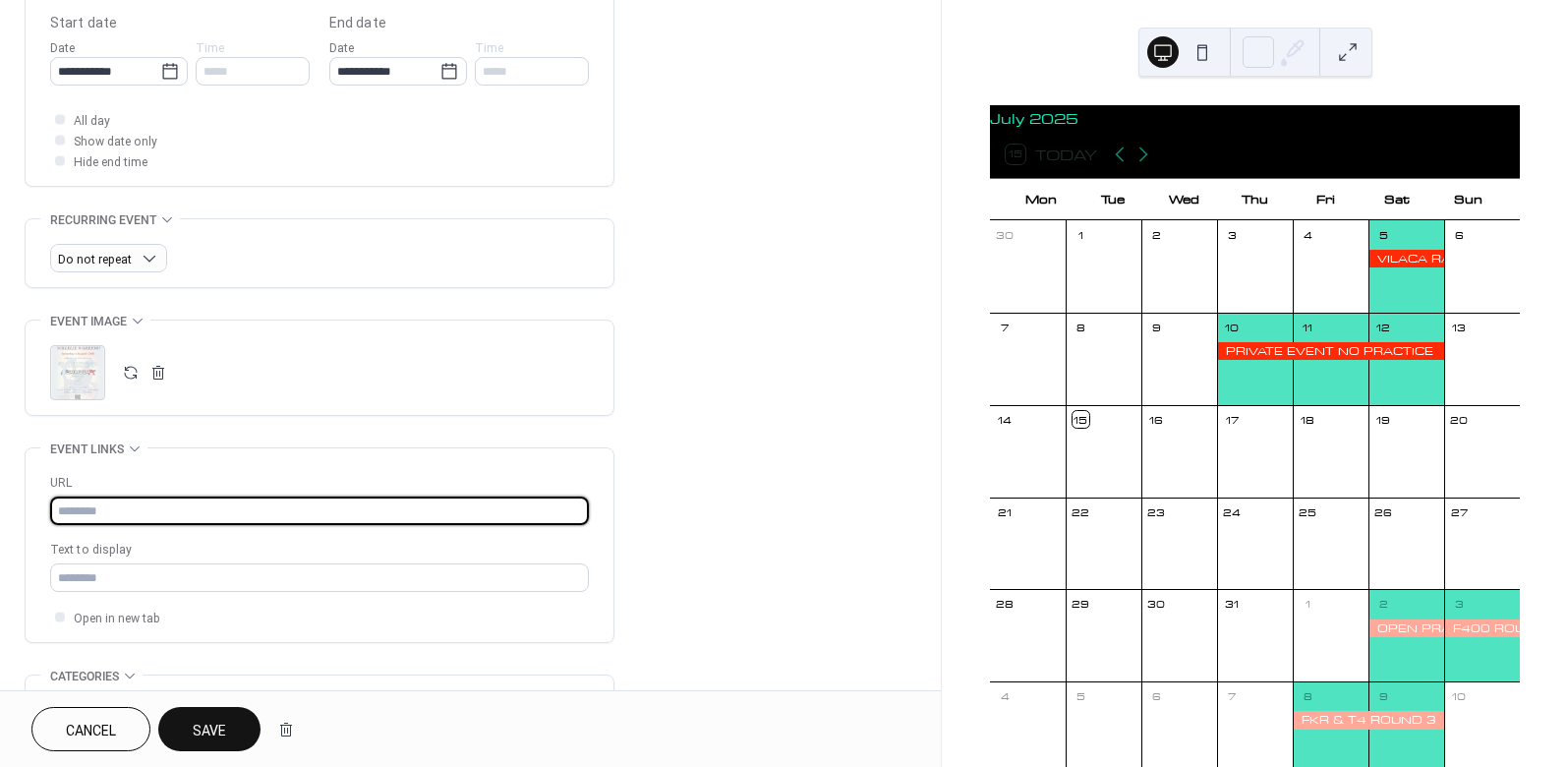 paste on "**********" 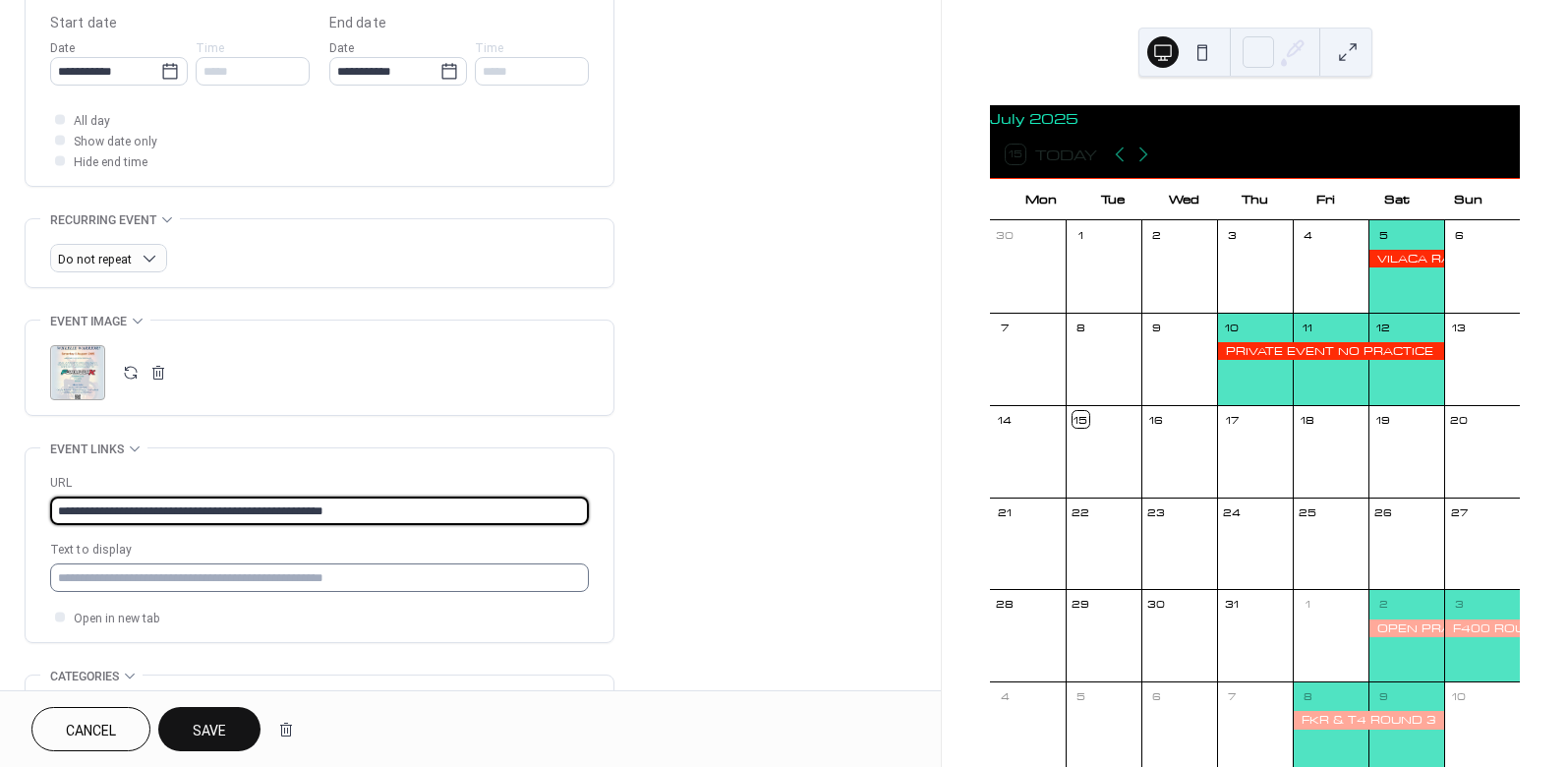 type on "**********" 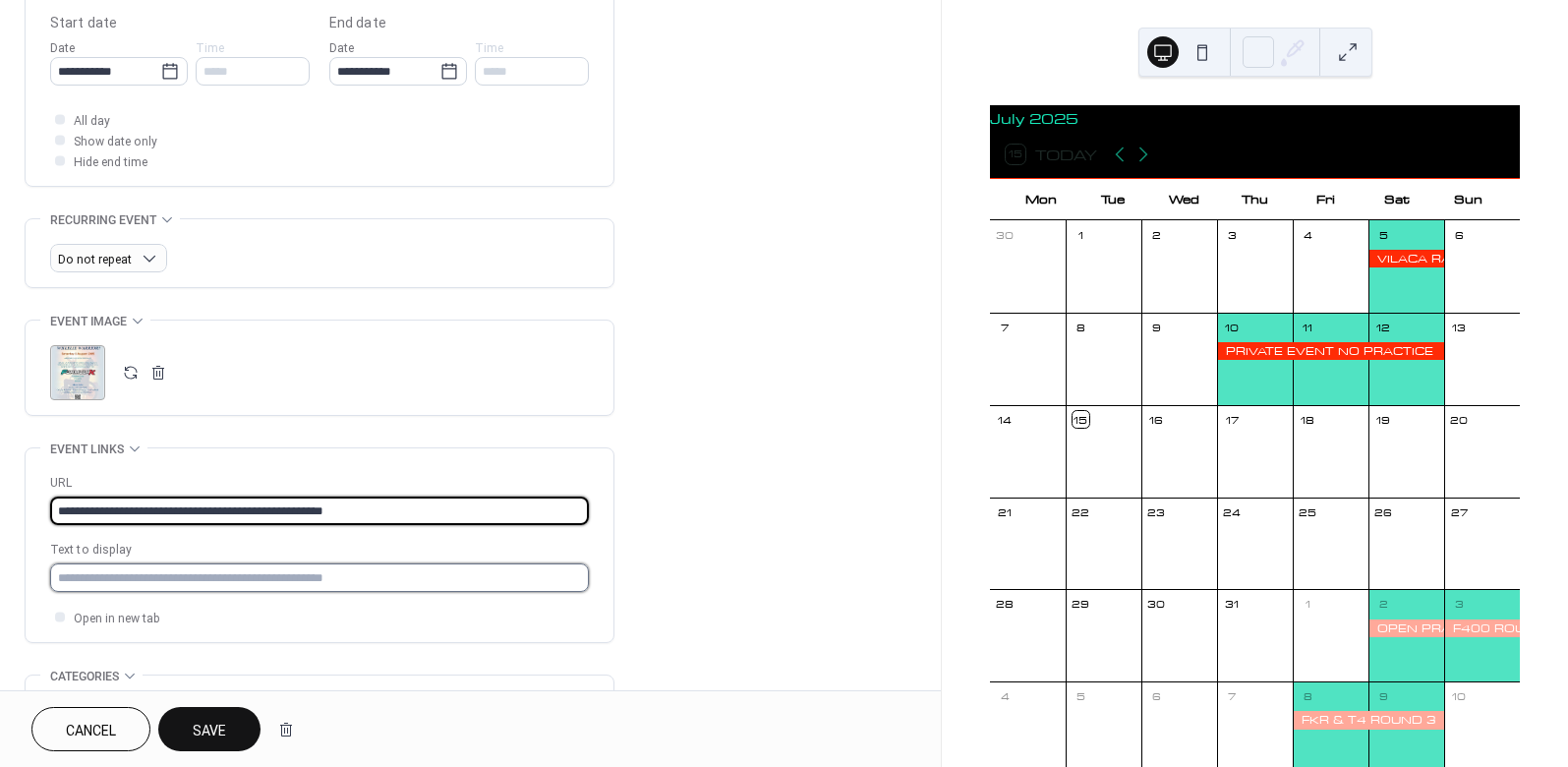 click at bounding box center (319, 577) 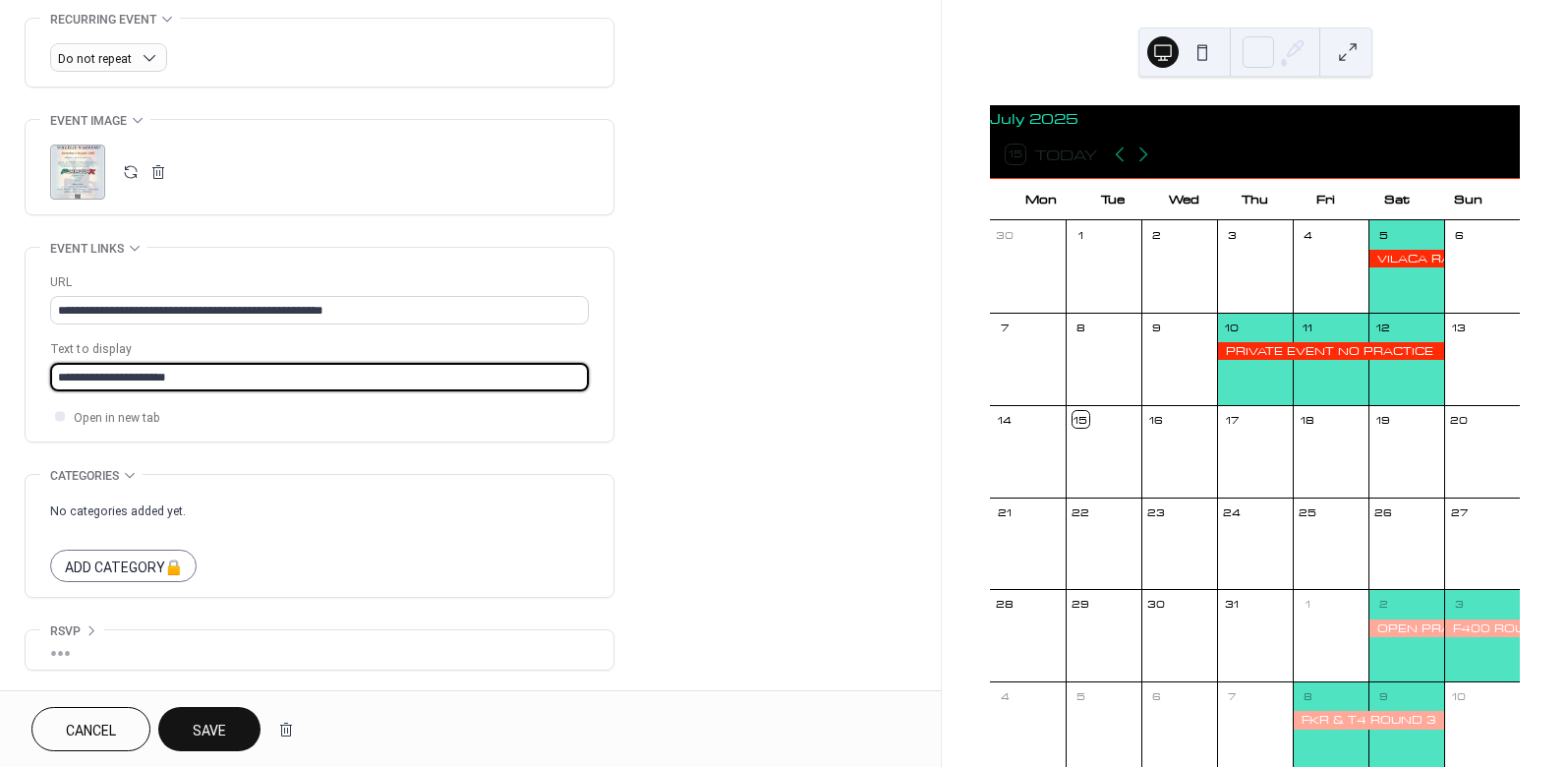 type on "**********" 